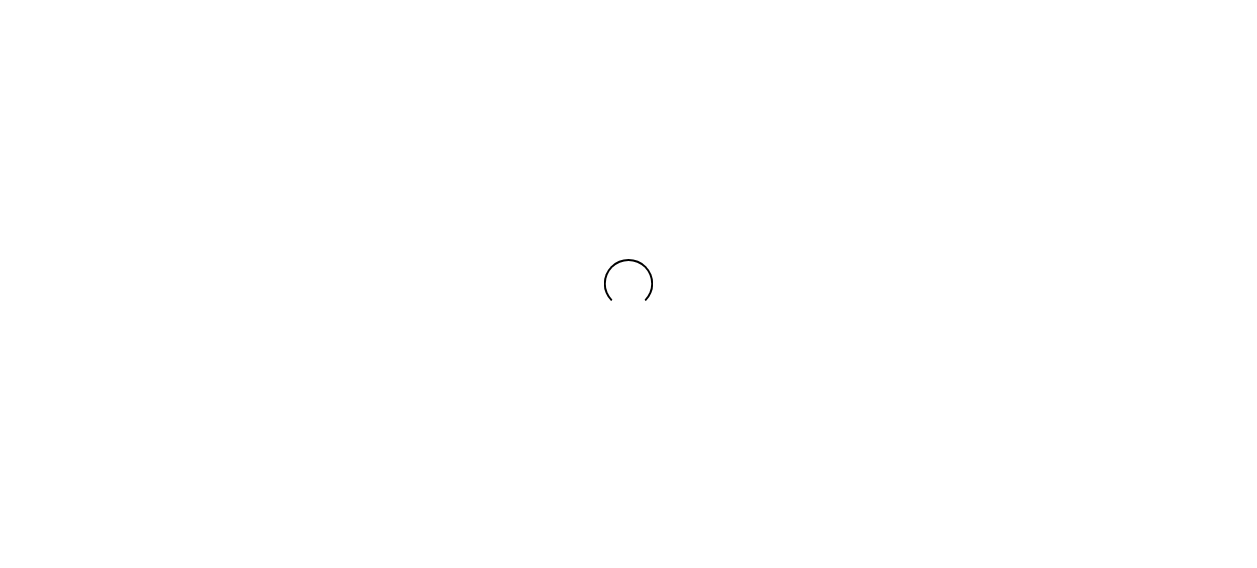 scroll, scrollTop: 0, scrollLeft: 0, axis: both 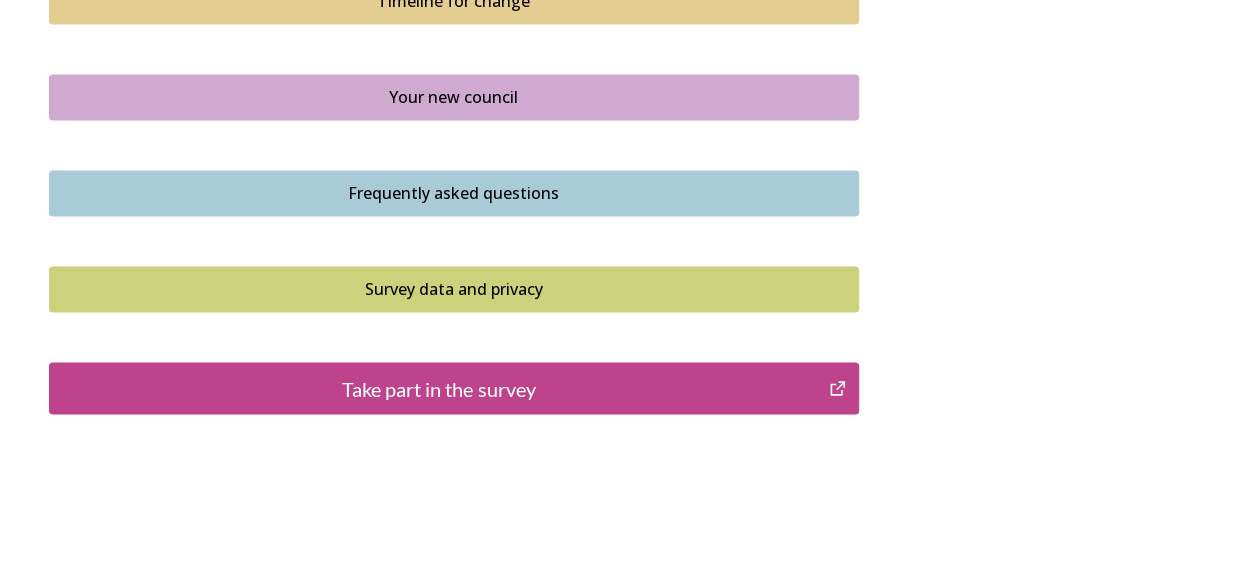 click on "Survey data and privacy" at bounding box center [454, 289] 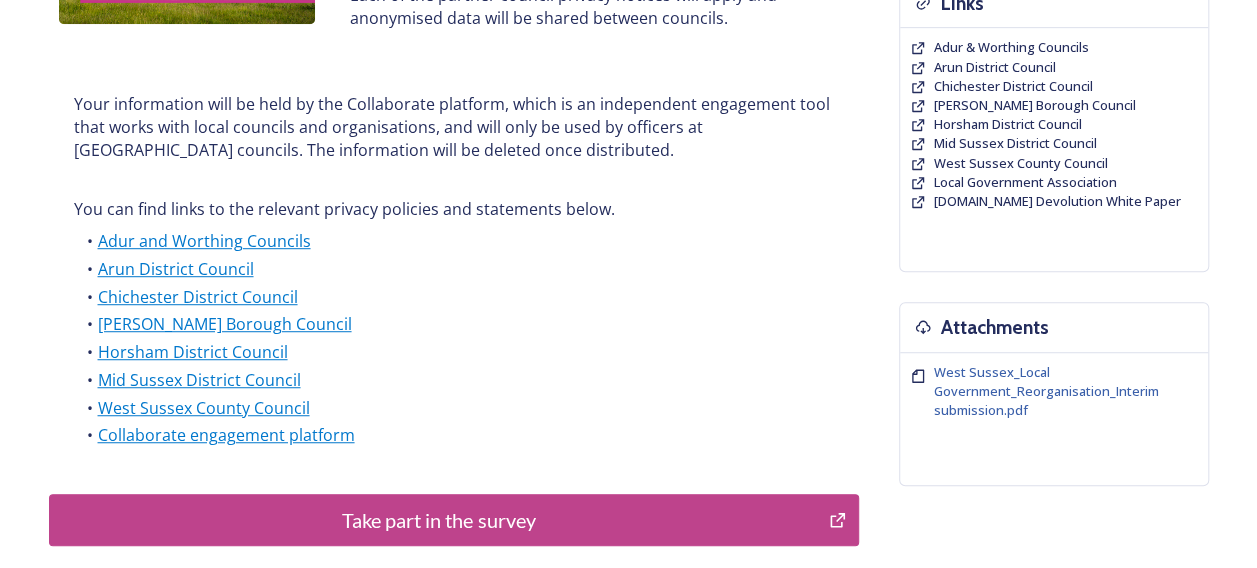 scroll, scrollTop: 564, scrollLeft: 0, axis: vertical 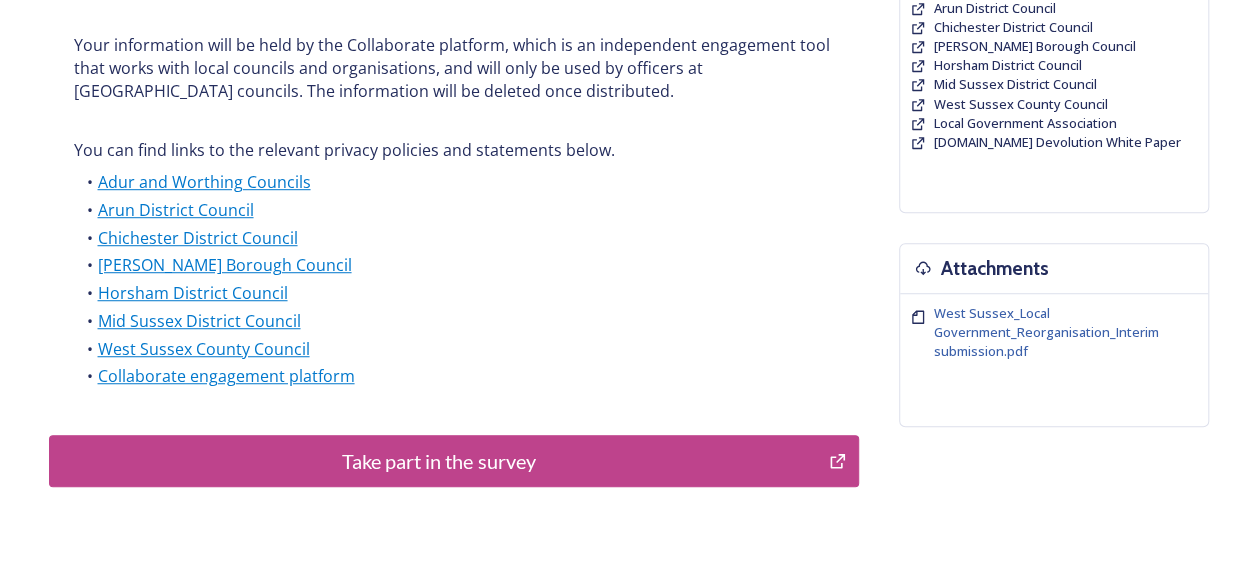 click on "Take part in the survey" at bounding box center (439, 461) 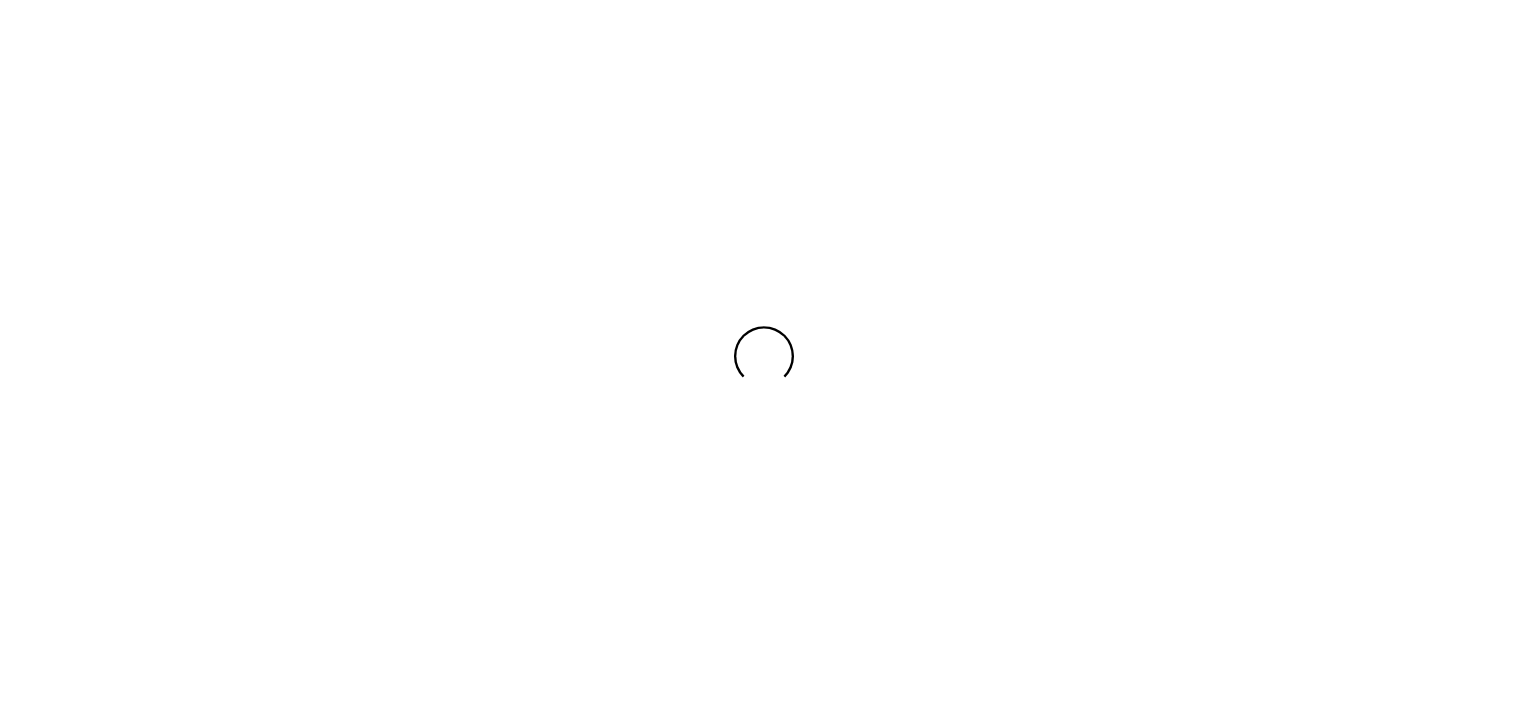 scroll, scrollTop: 0, scrollLeft: 0, axis: both 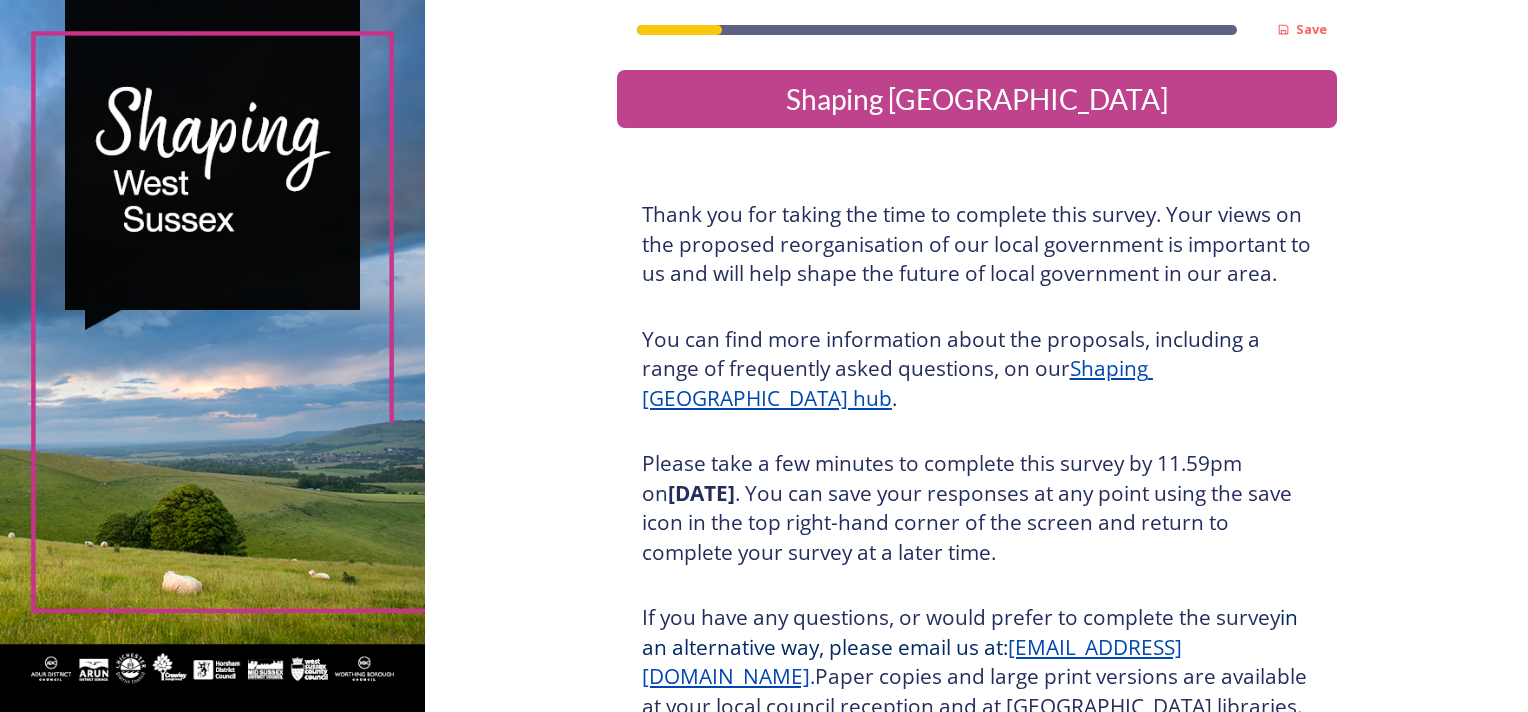 click on "Please take a few minutes to complete this survey by 11.59pm [DATE][DATE] . You can save your responses at any point using the save icon in the top right-hand corner of the screen and return to complete your survey at a later time." at bounding box center [977, 508] 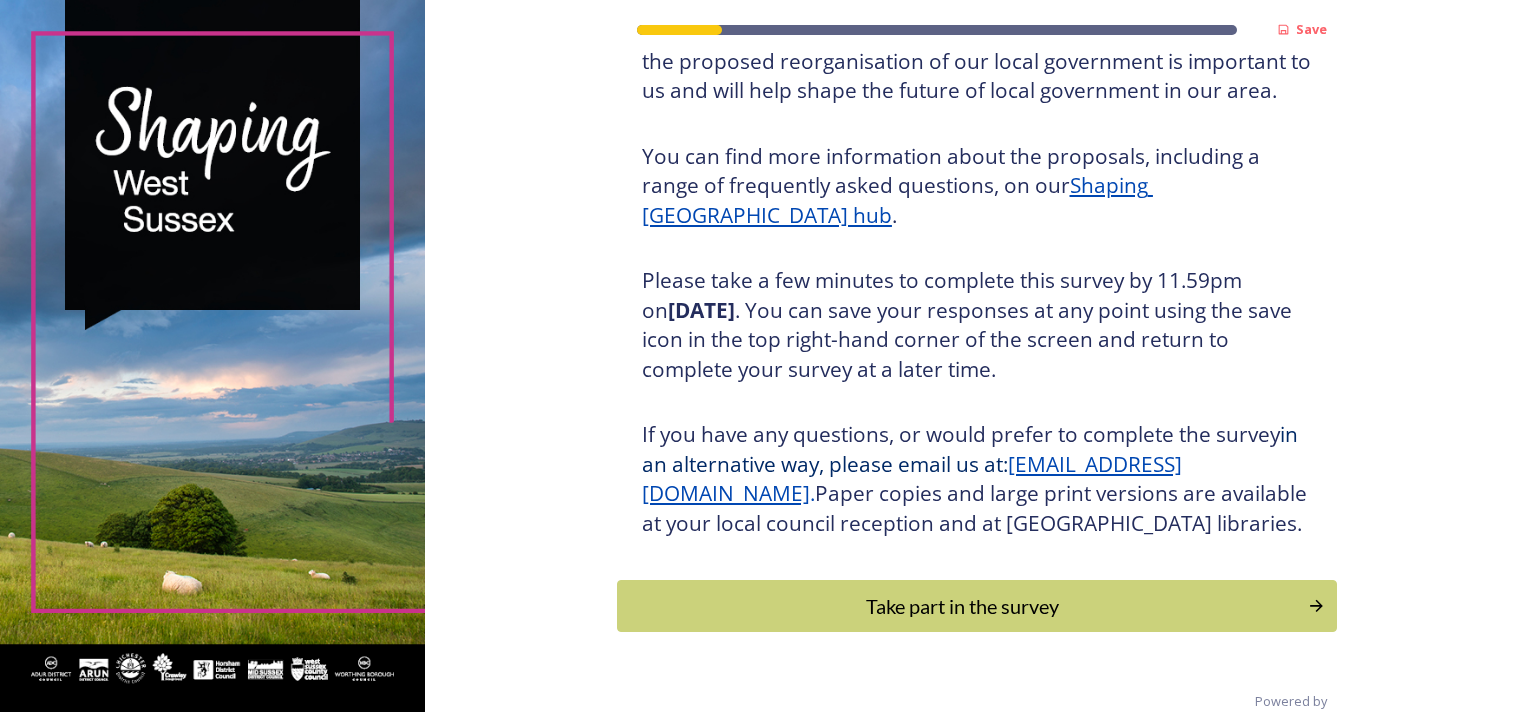 scroll, scrollTop: 248, scrollLeft: 0, axis: vertical 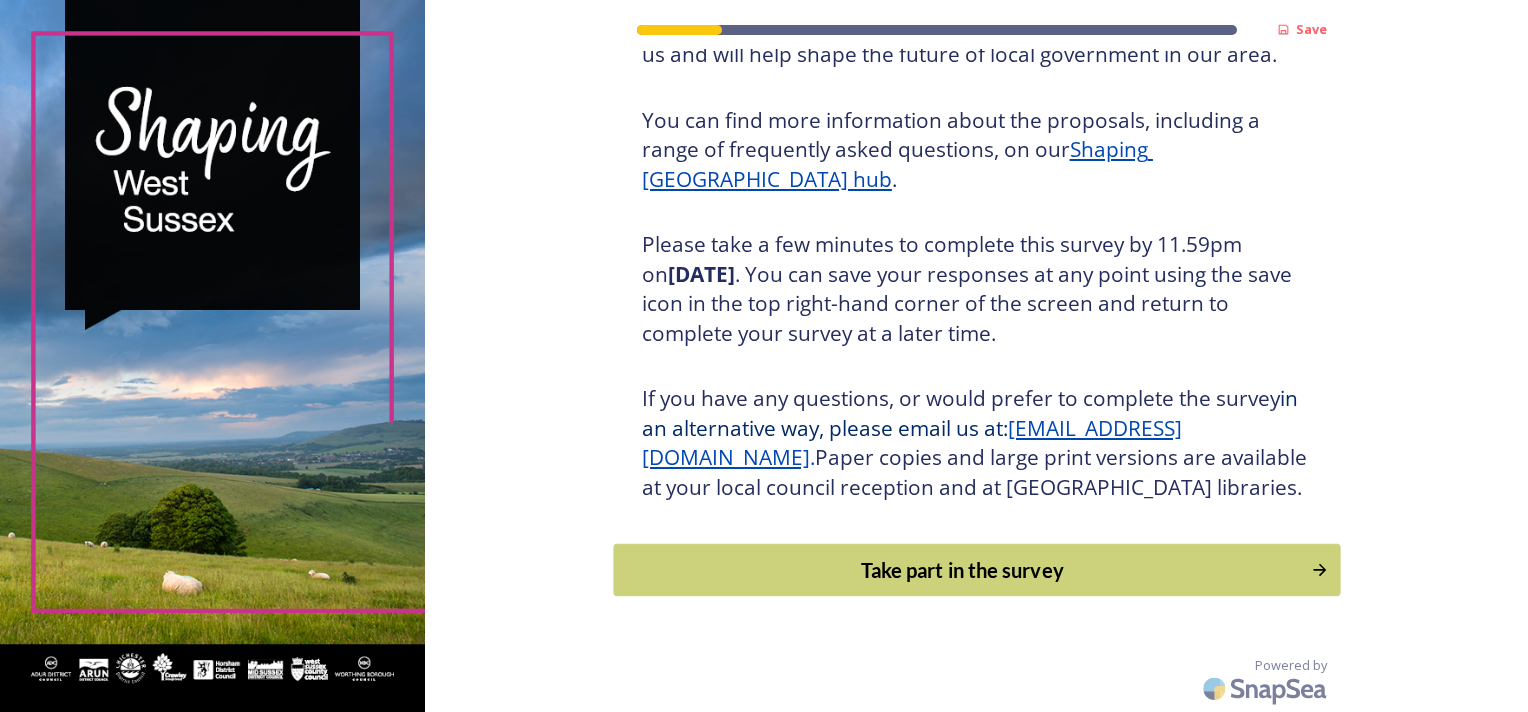 click on "Take part in the survey" at bounding box center (962, 570) 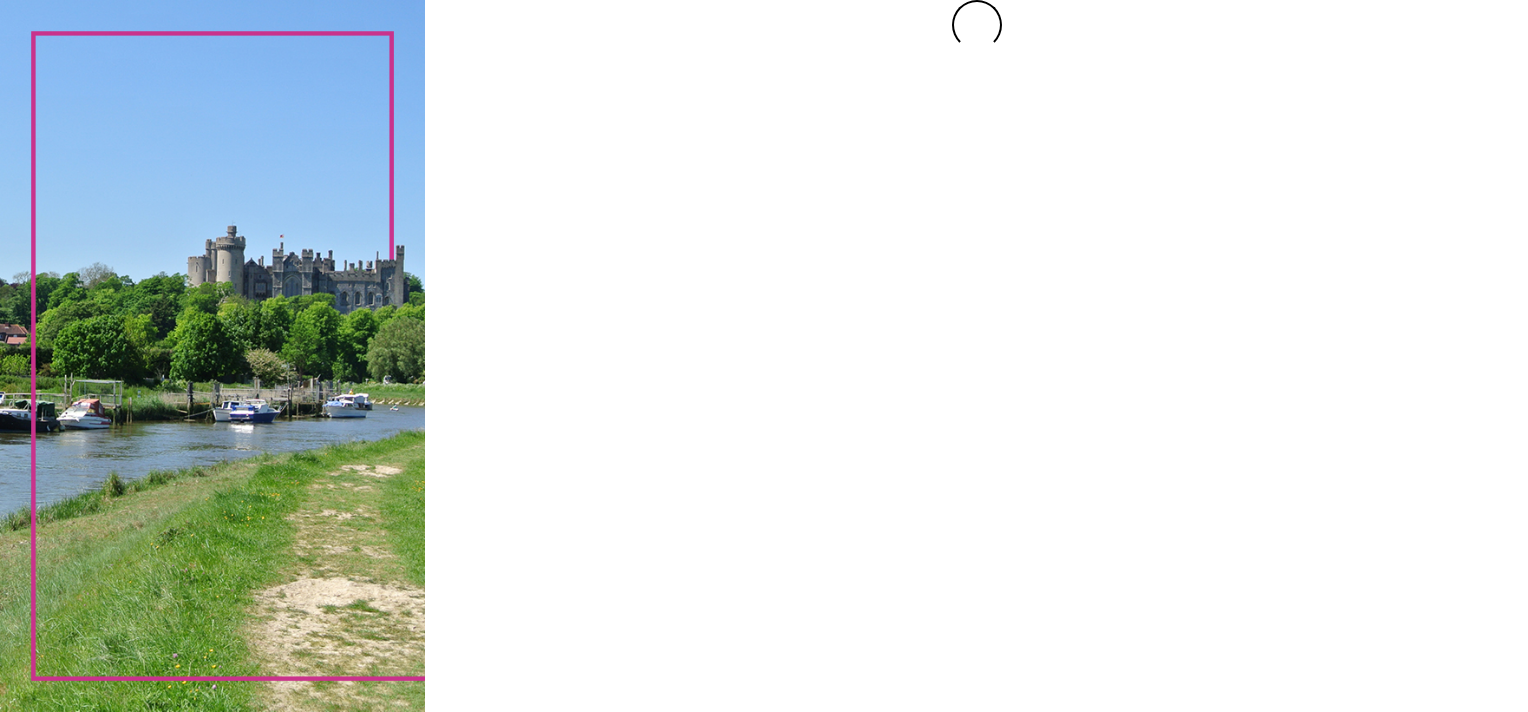 scroll, scrollTop: 0, scrollLeft: 0, axis: both 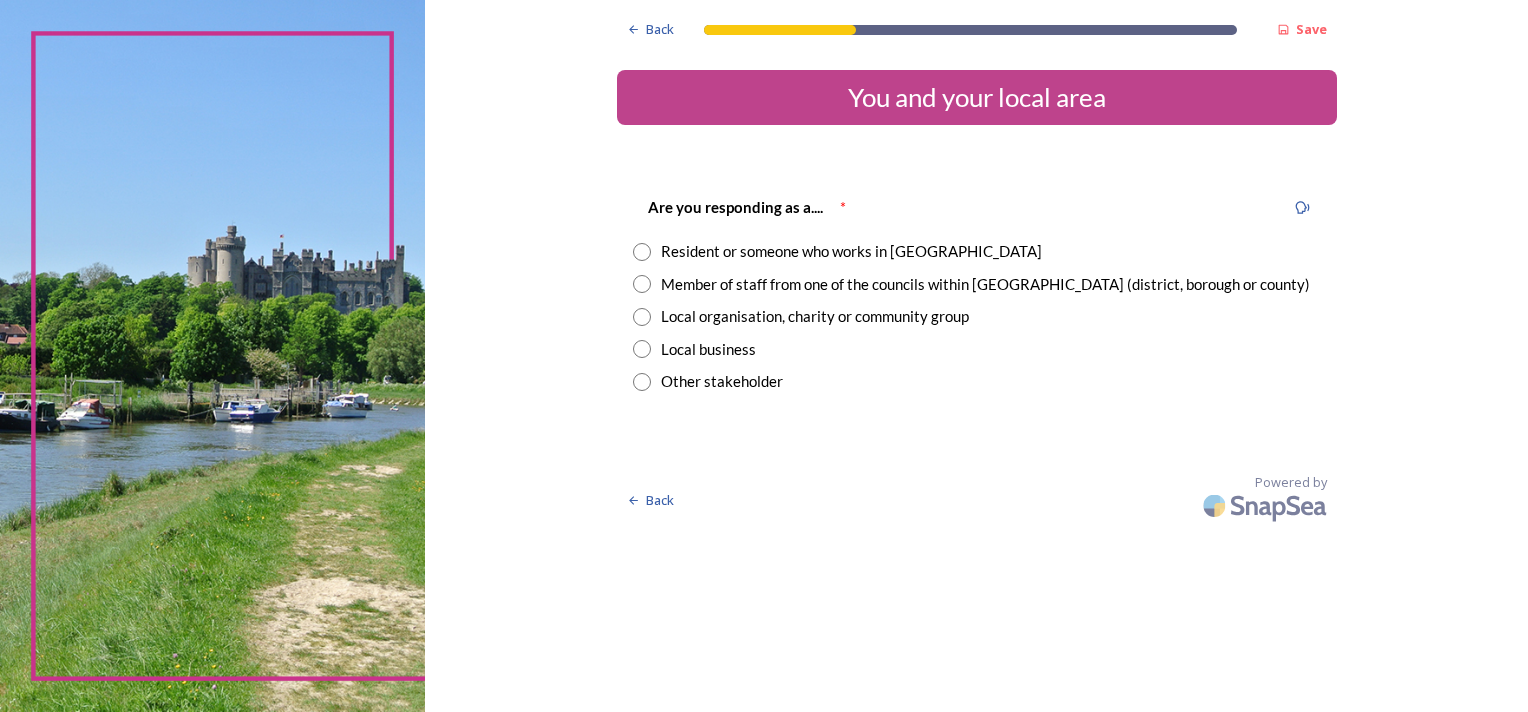 click at bounding box center (642, 284) 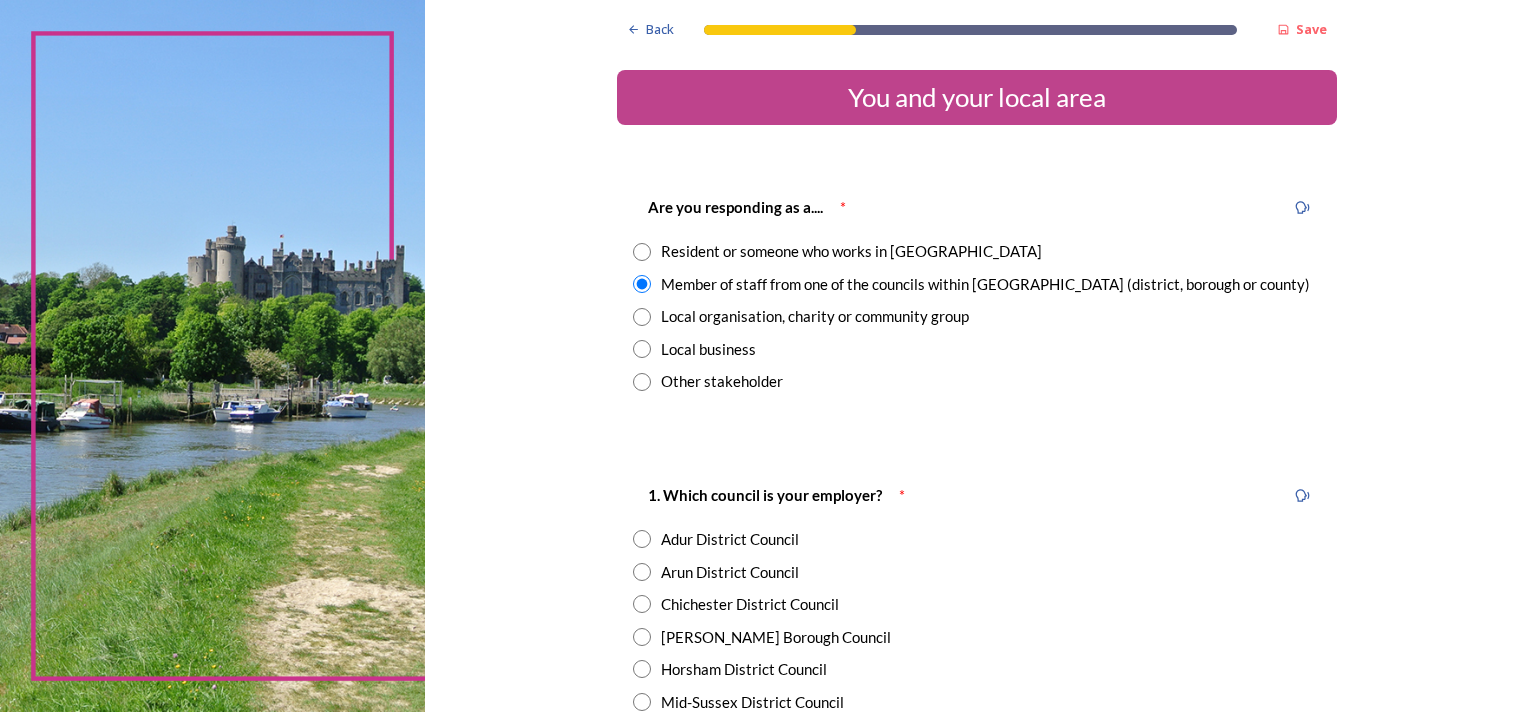 click at bounding box center [642, 252] 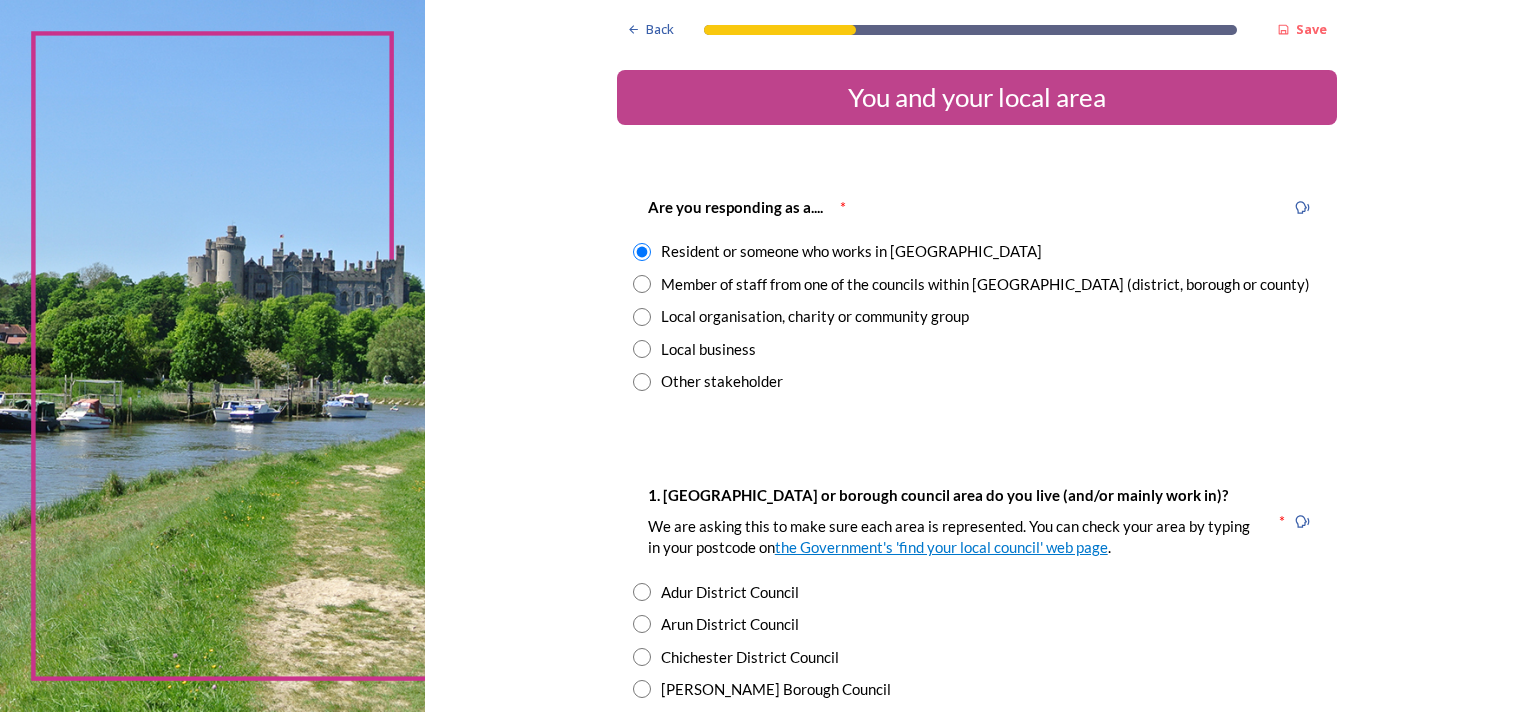 click at bounding box center [642, 284] 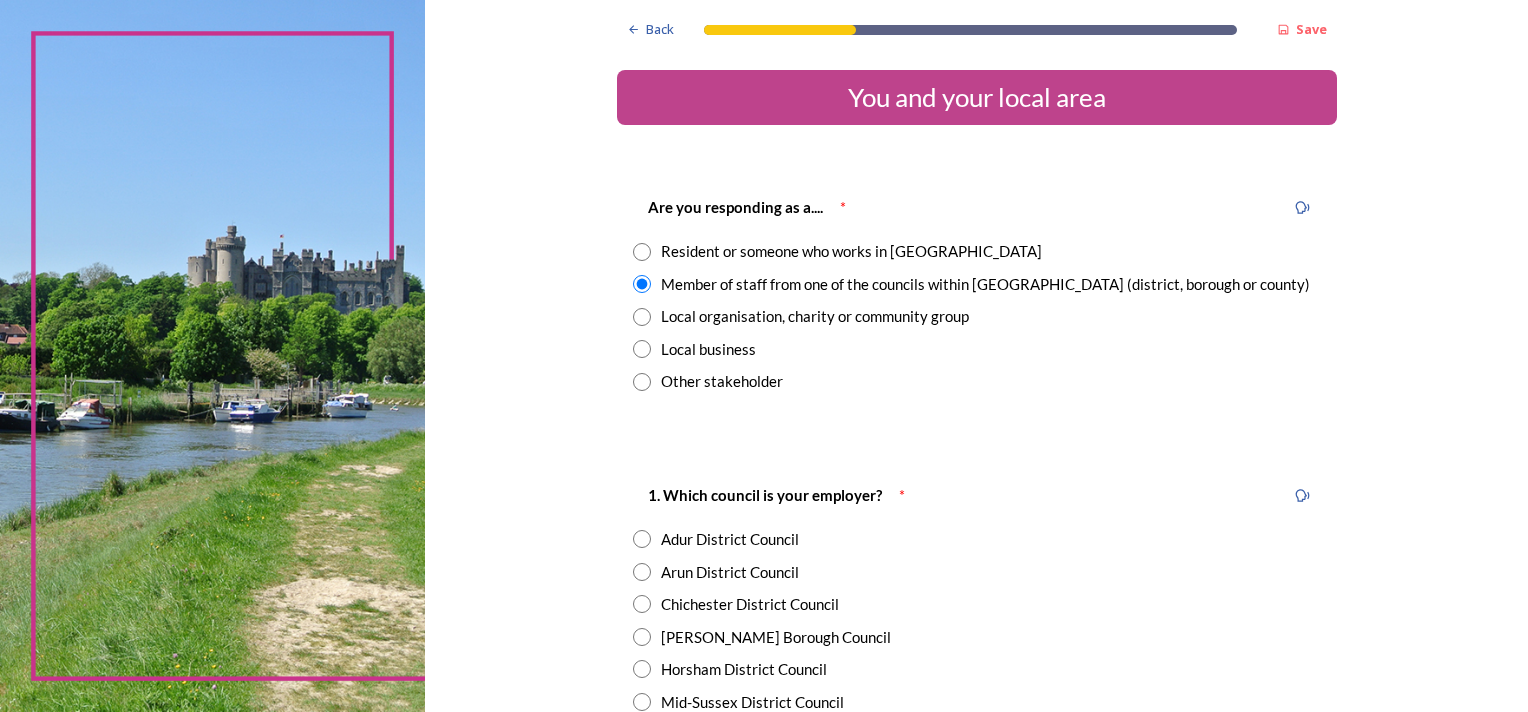 click at bounding box center [642, 252] 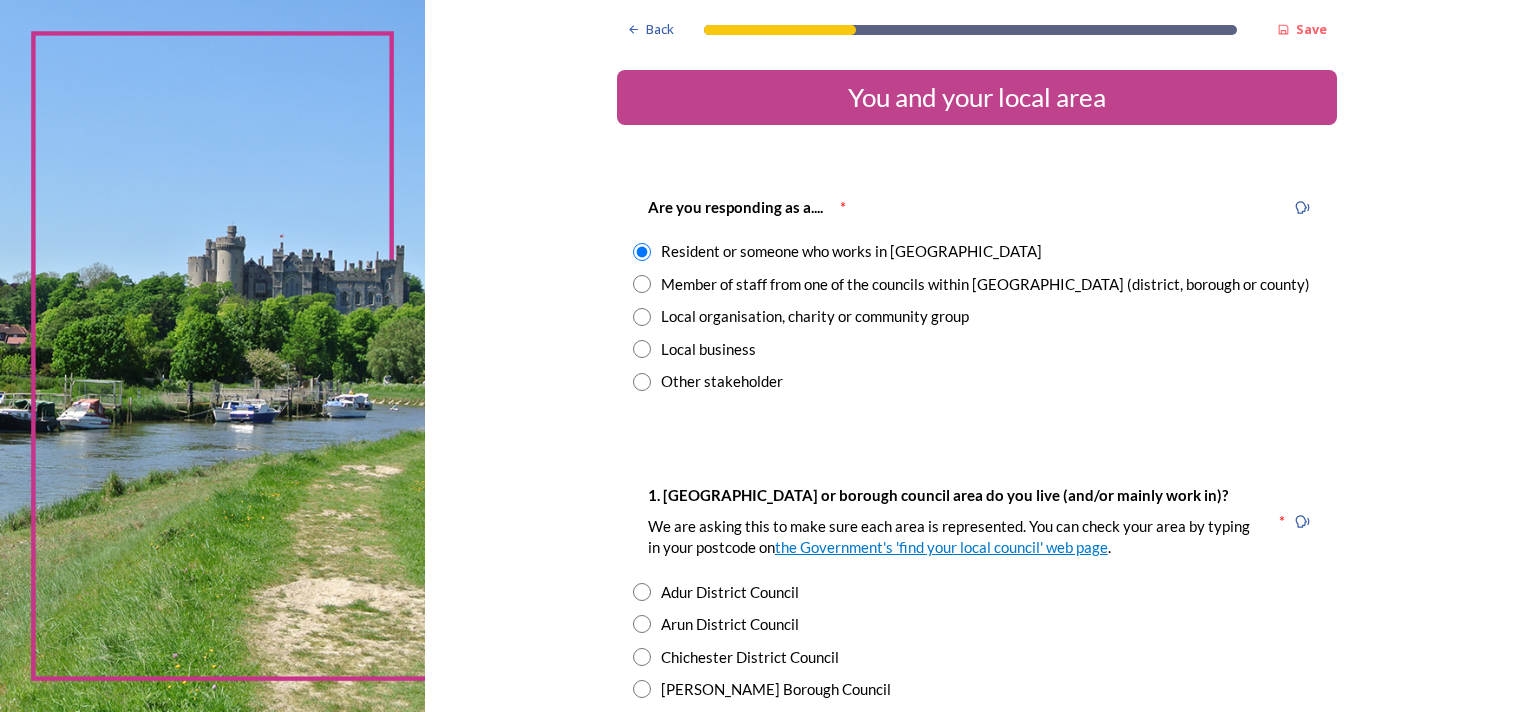 click at bounding box center [642, 284] 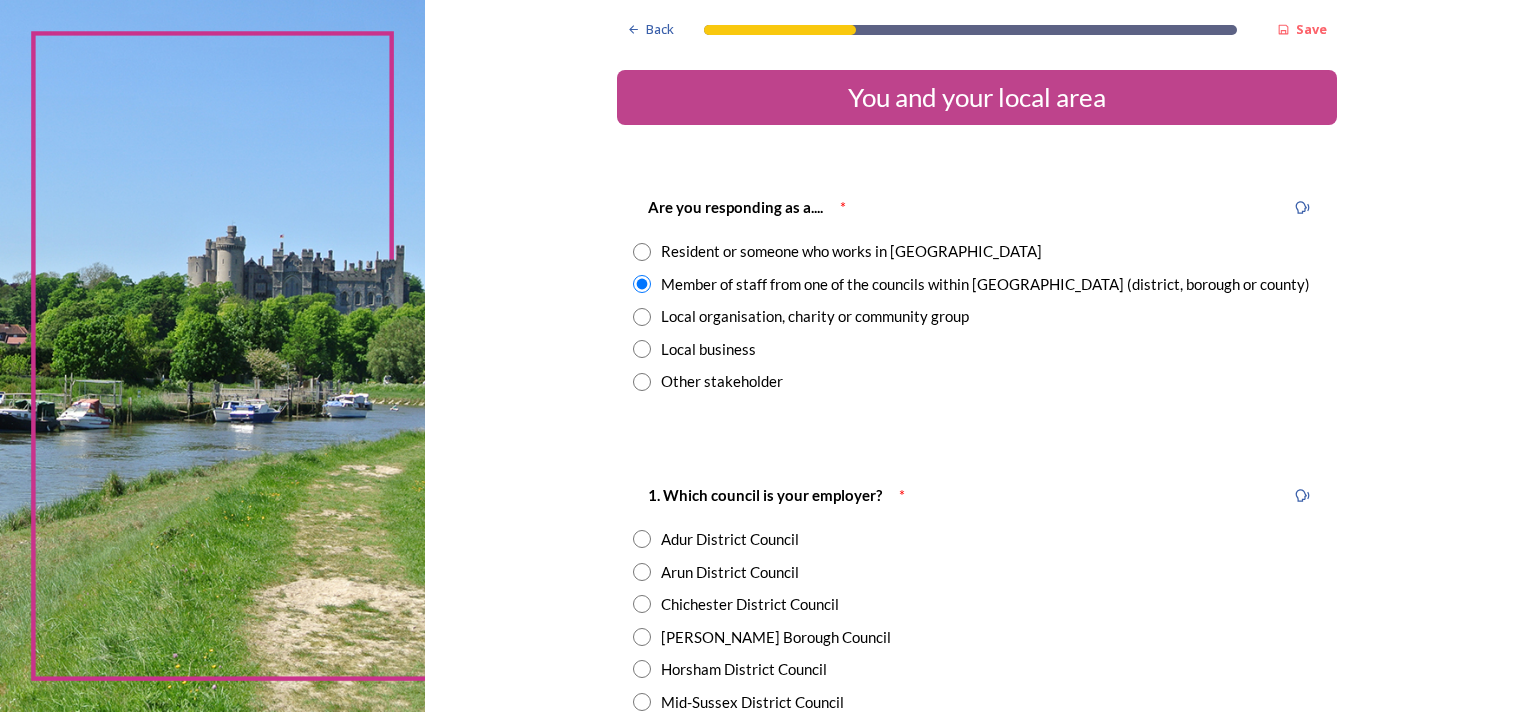 click at bounding box center (642, 252) 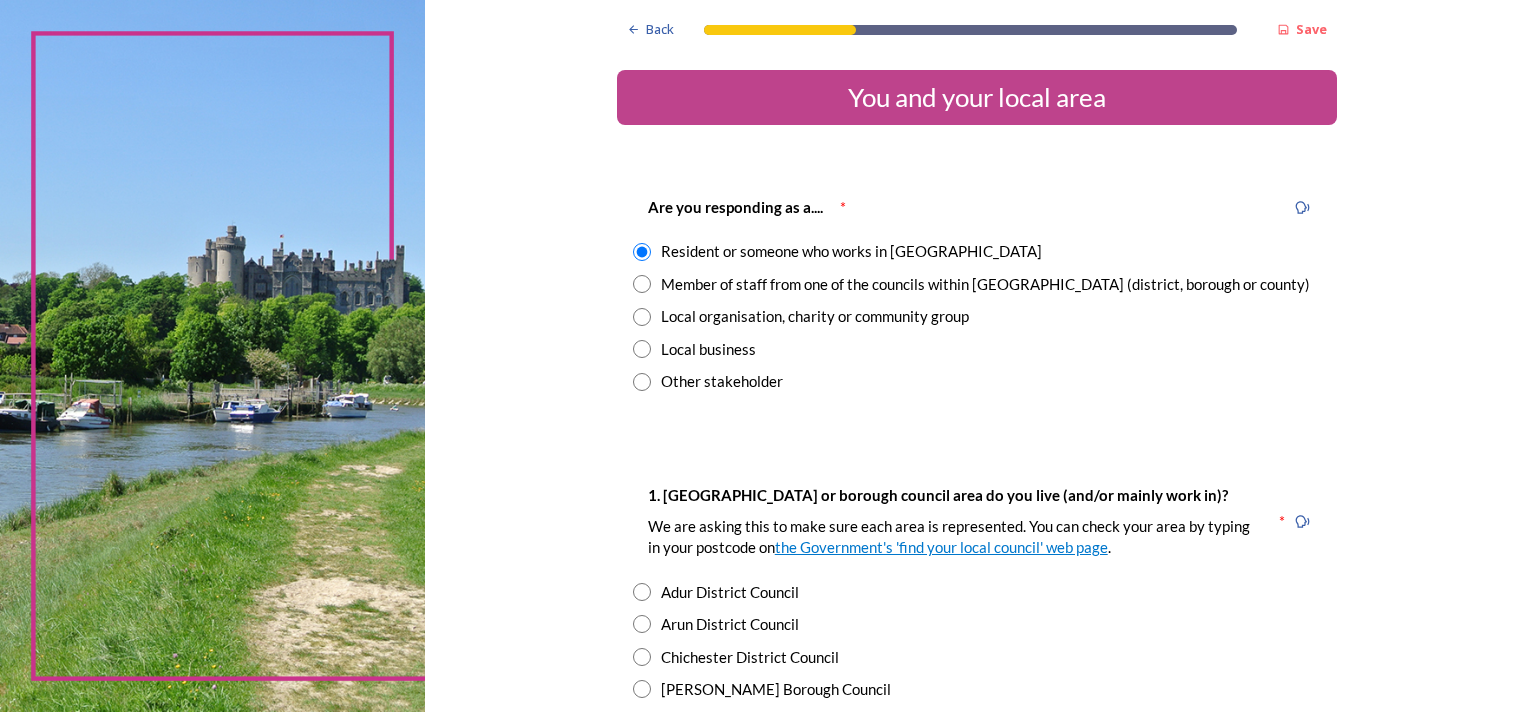 click at bounding box center [642, 284] 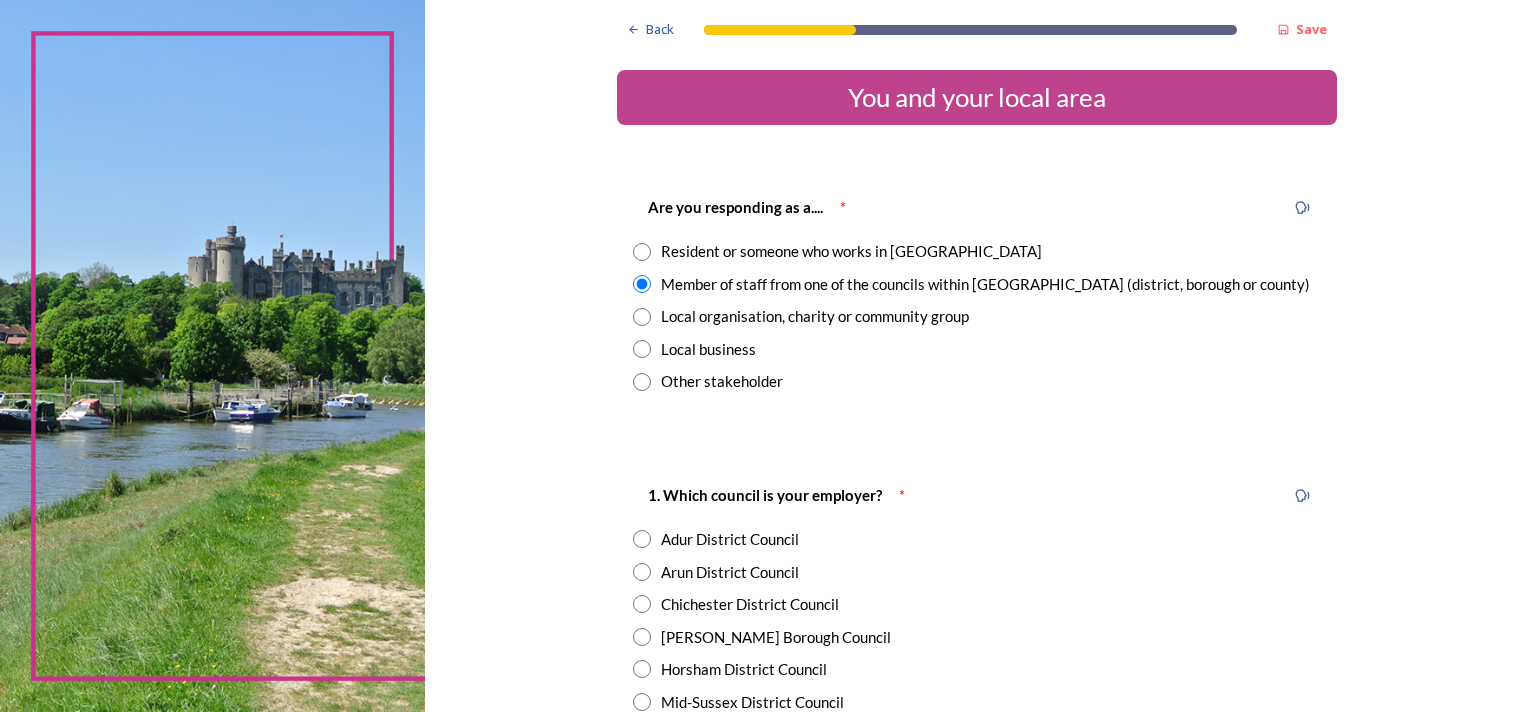 click at bounding box center (642, 252) 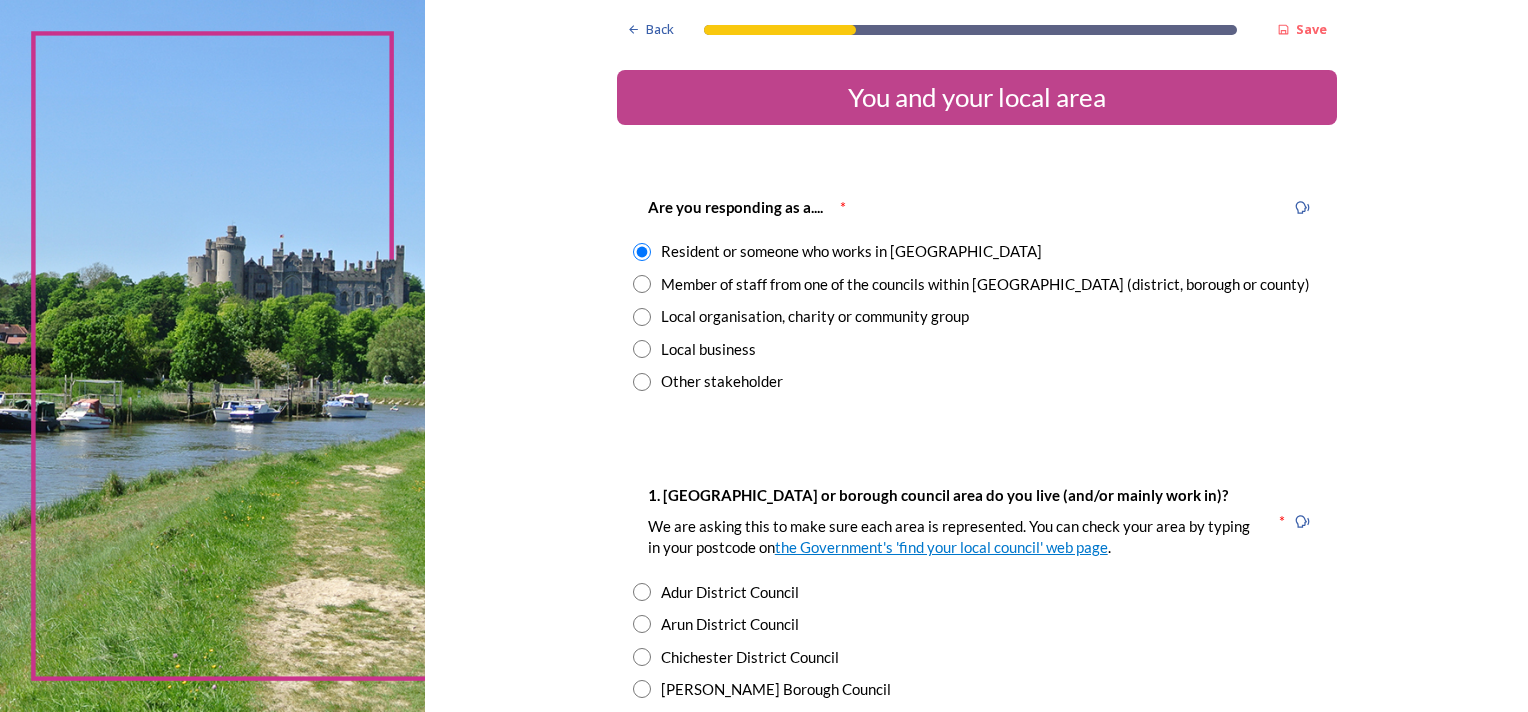 click at bounding box center (642, 657) 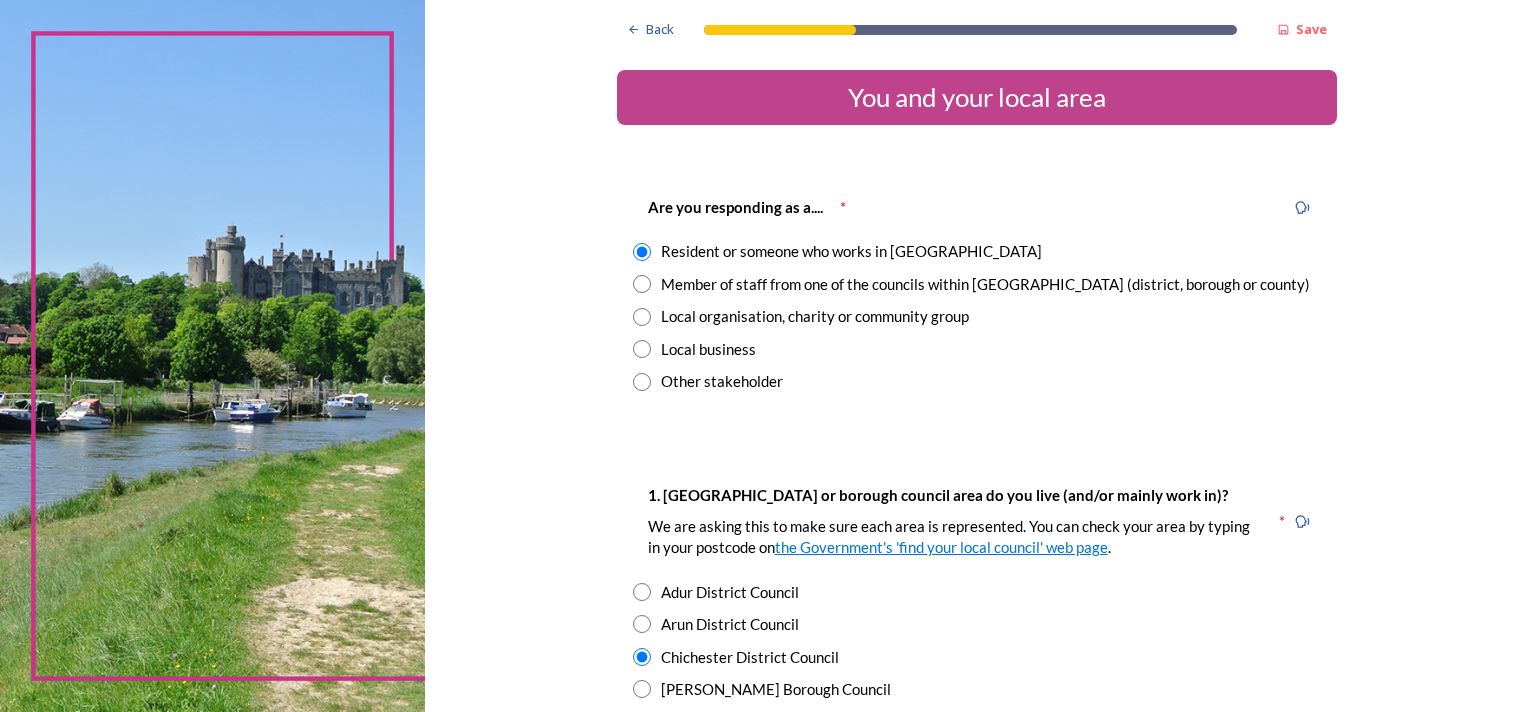 scroll, scrollTop: 11, scrollLeft: 0, axis: vertical 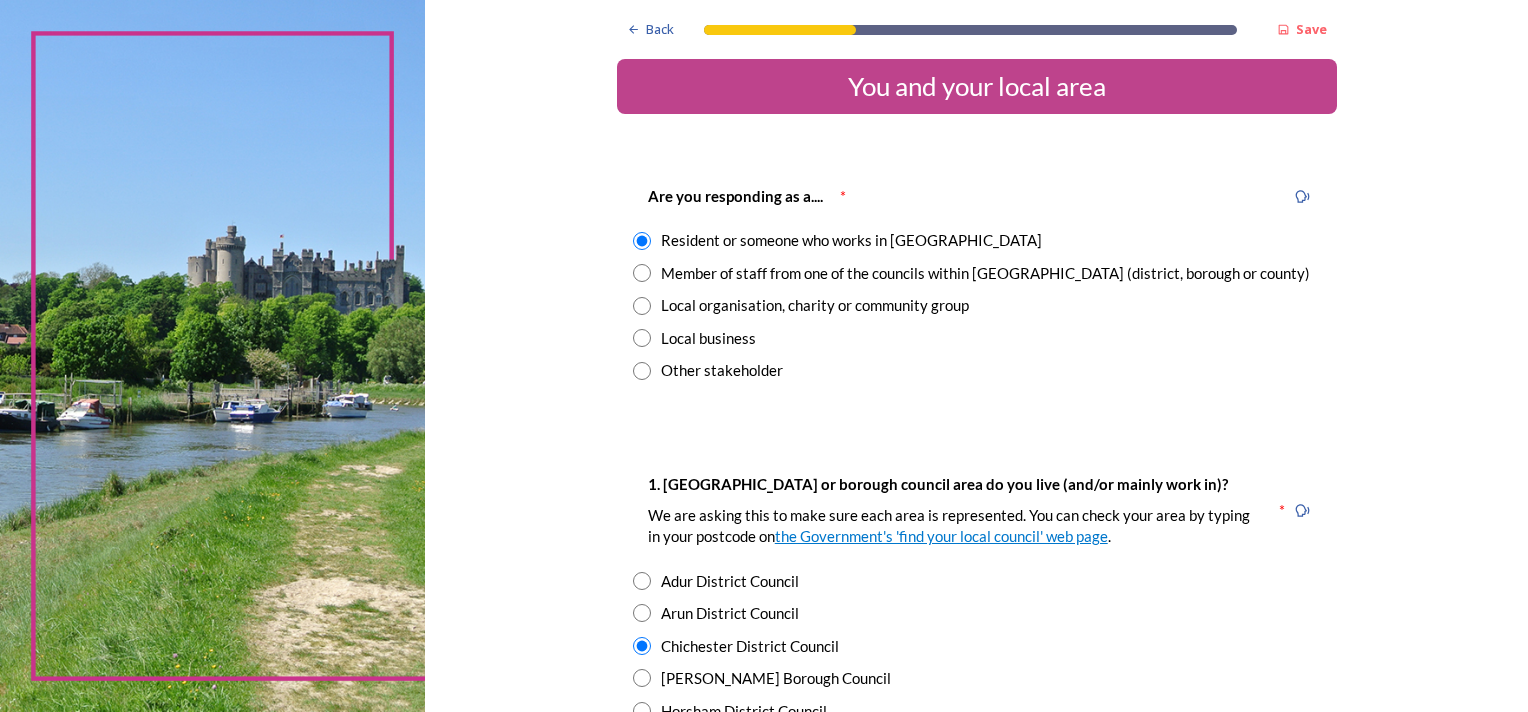 click at bounding box center (642, 273) 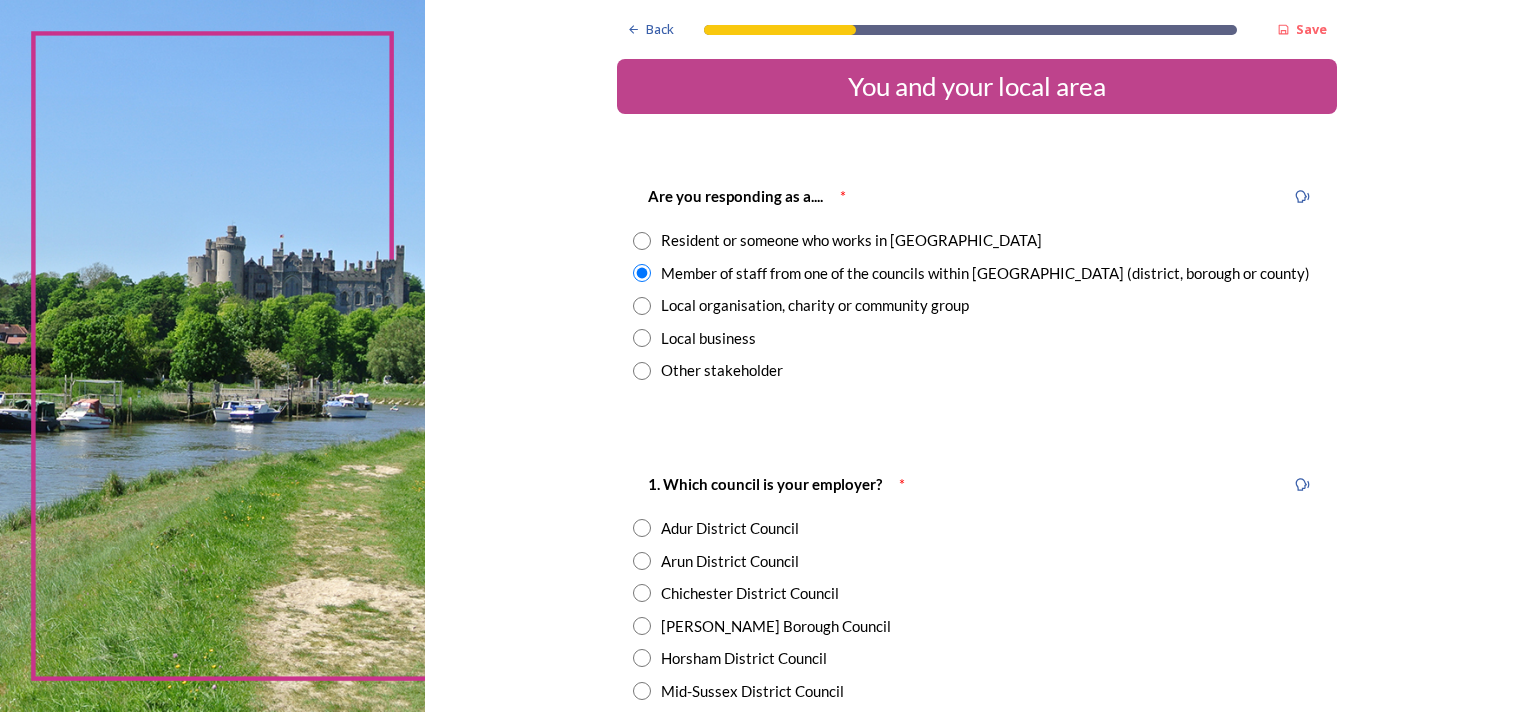 click at bounding box center [642, 593] 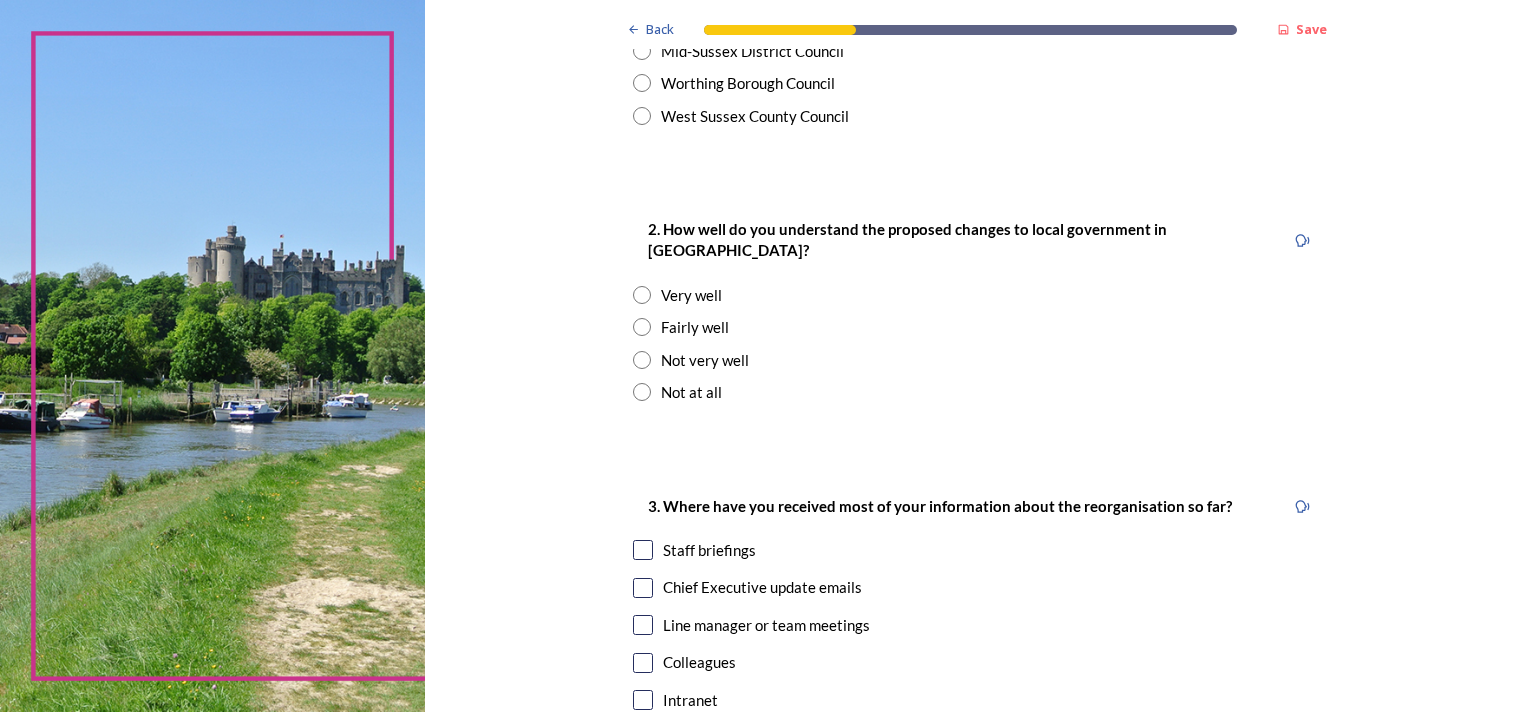 scroll, scrollTop: 668, scrollLeft: 0, axis: vertical 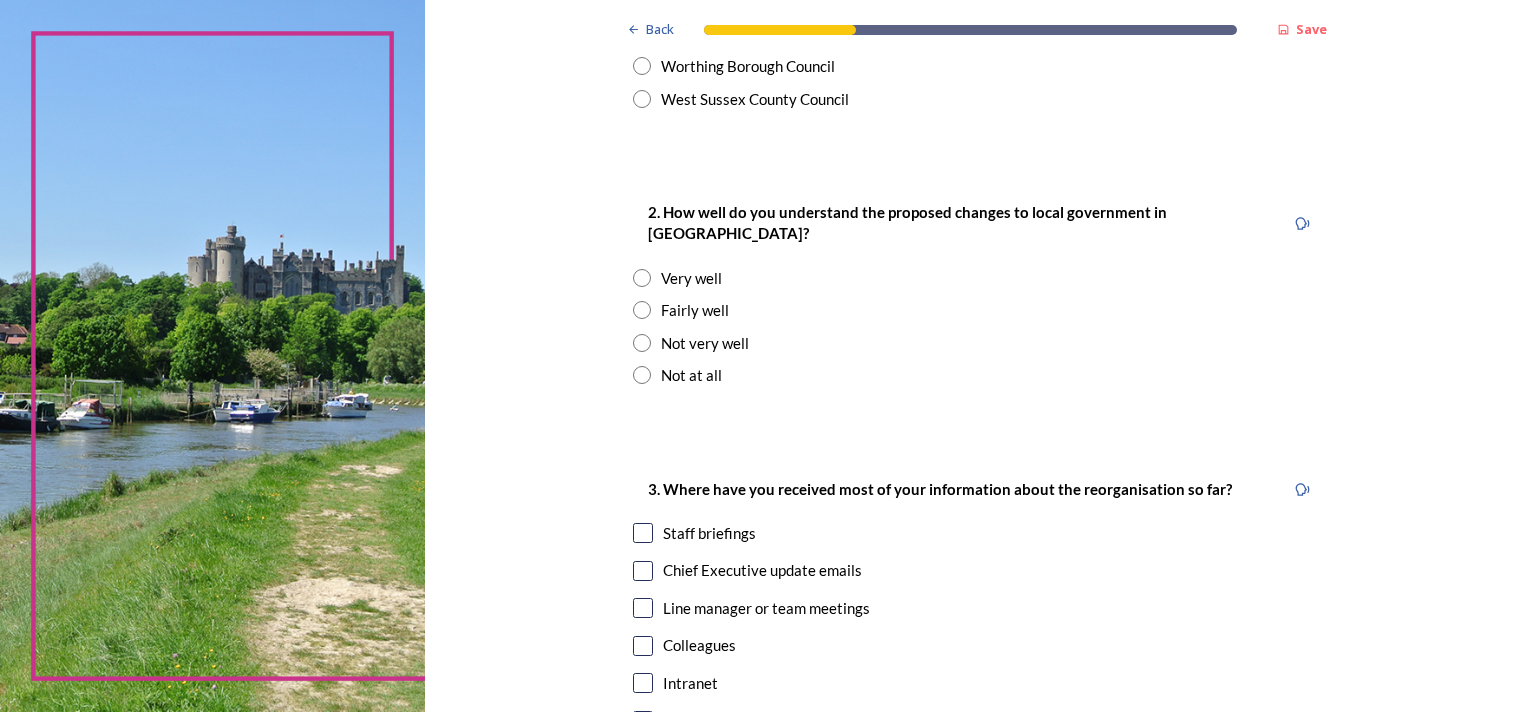 click at bounding box center (642, 310) 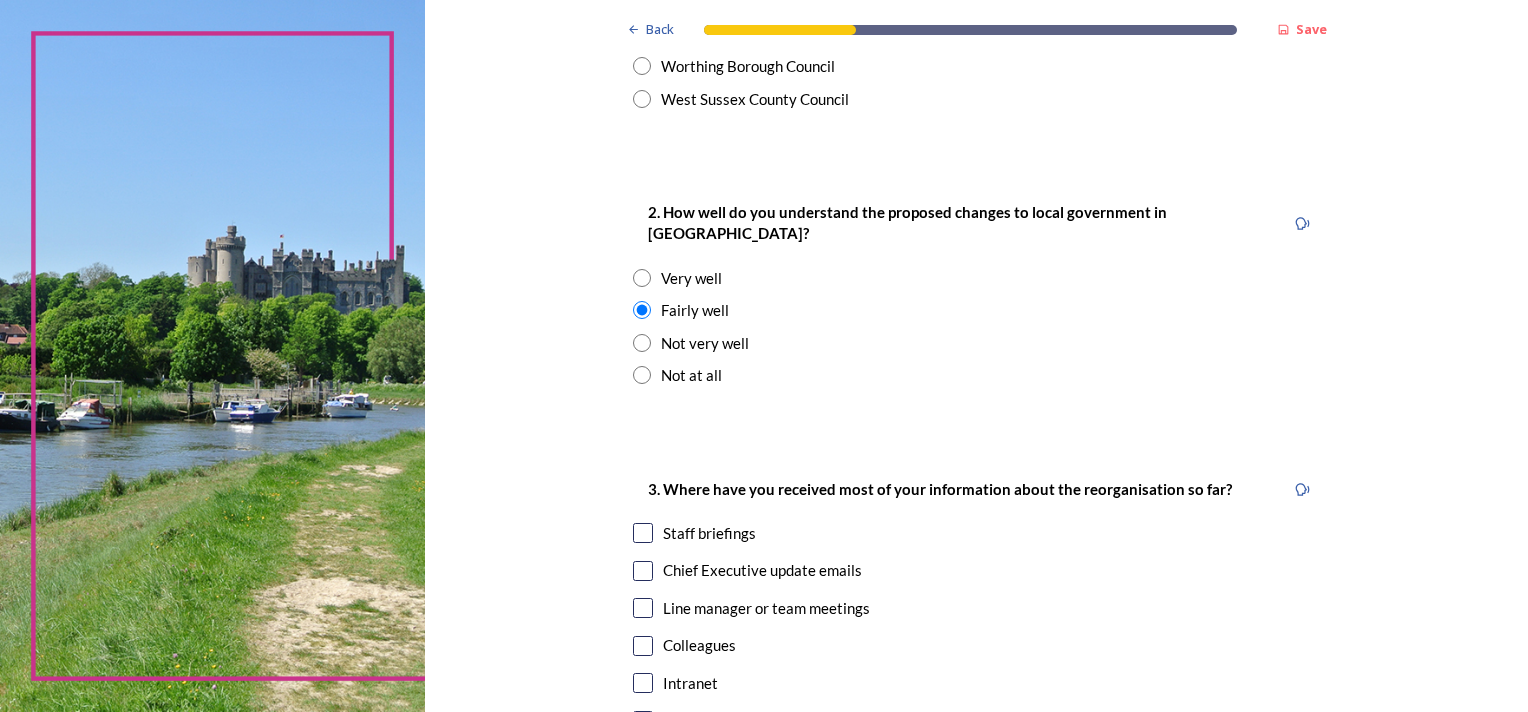 click at bounding box center (643, 533) 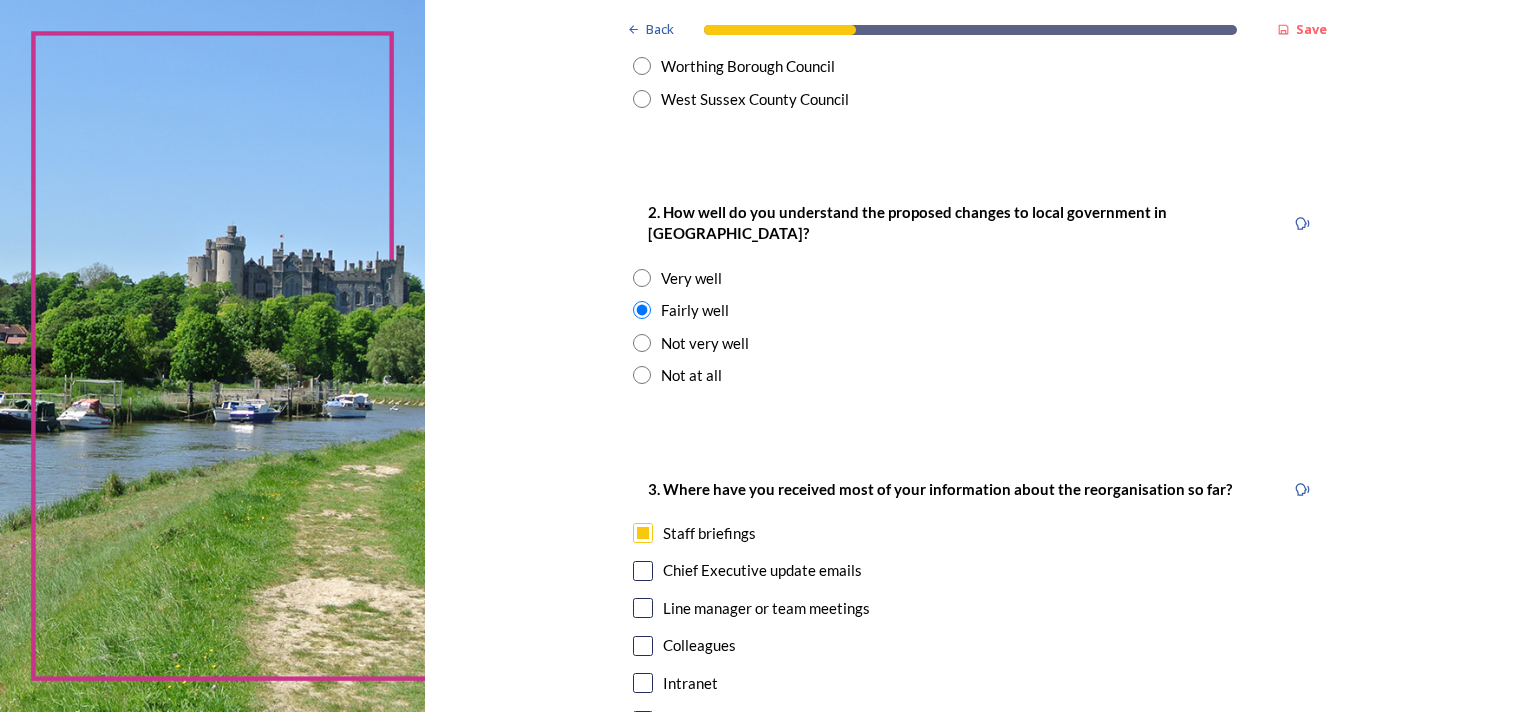 click at bounding box center (643, 571) 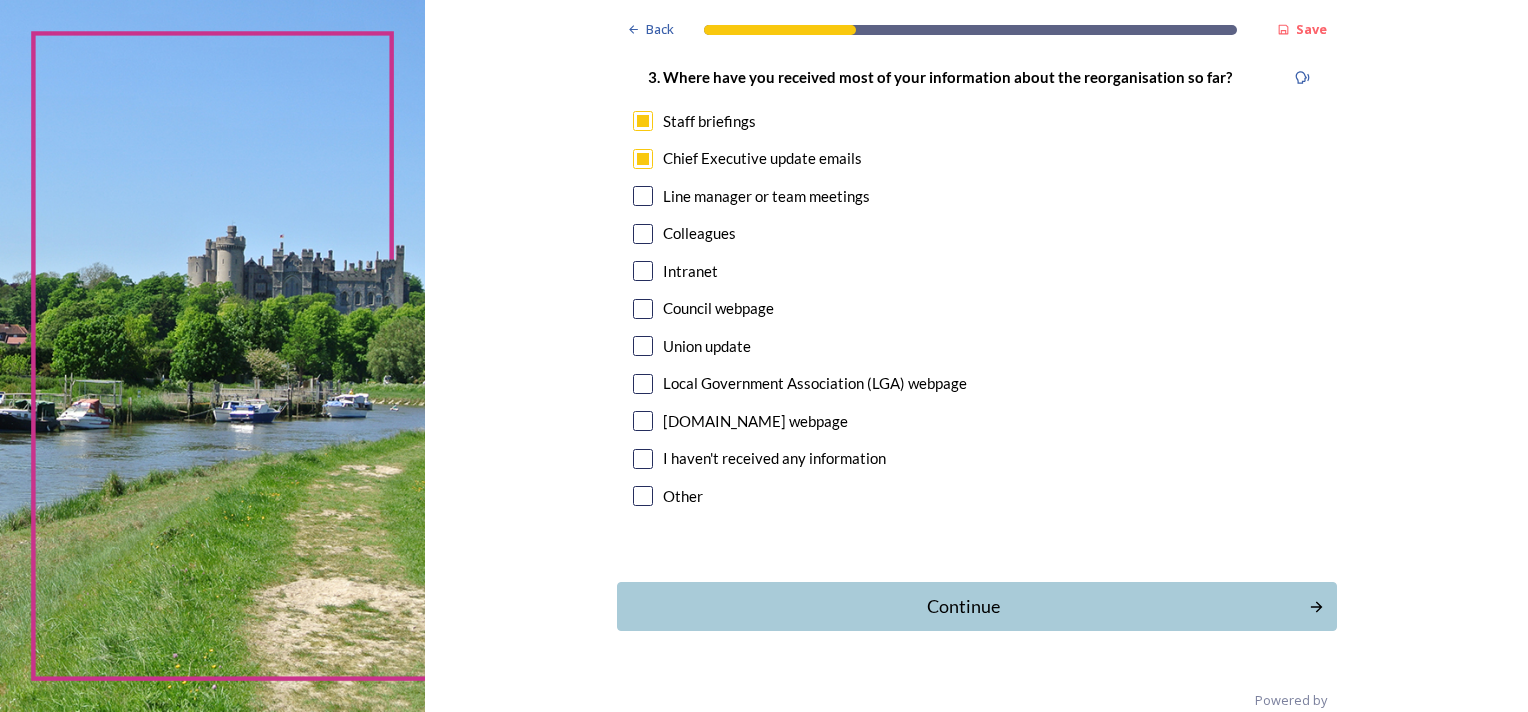 scroll, scrollTop: 1093, scrollLeft: 0, axis: vertical 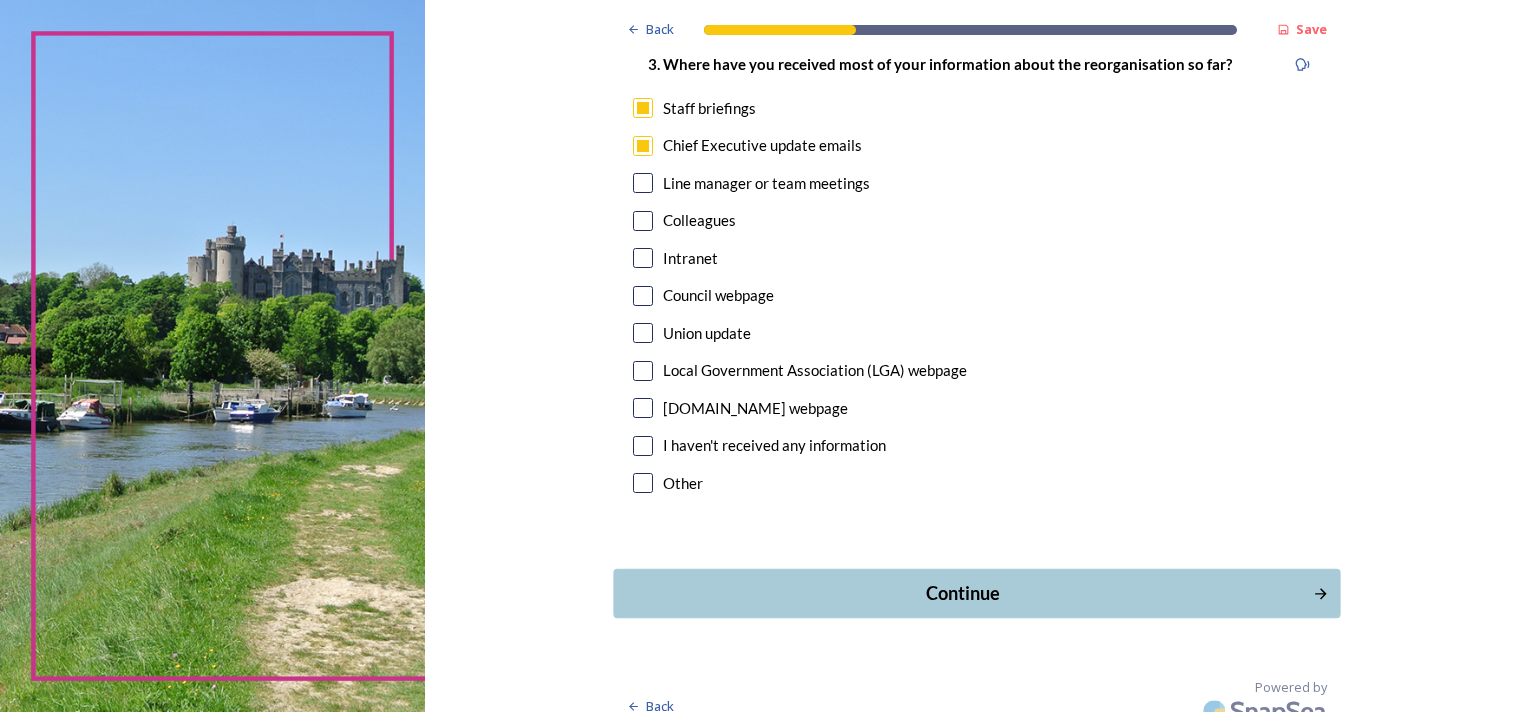 click on "Continue" at bounding box center (962, 593) 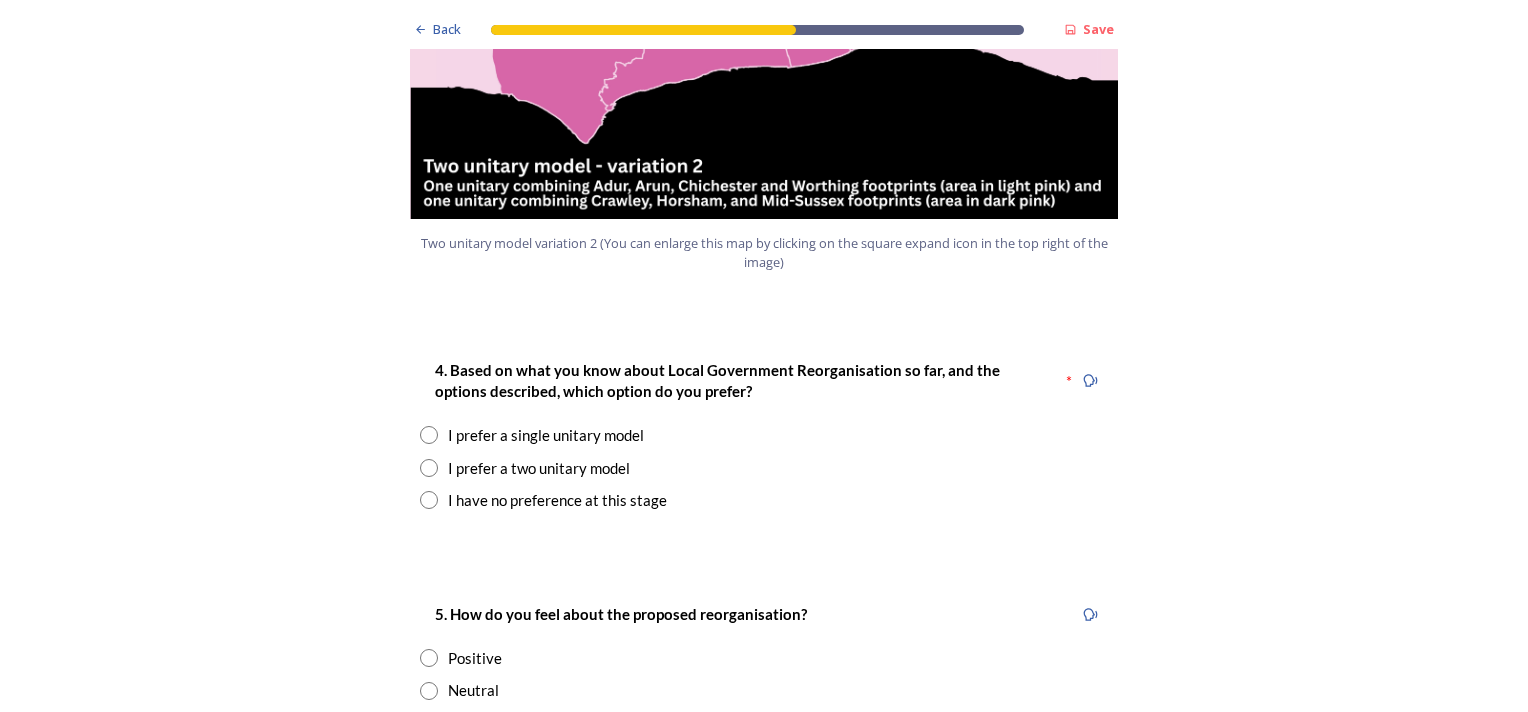 scroll, scrollTop: 2560, scrollLeft: 0, axis: vertical 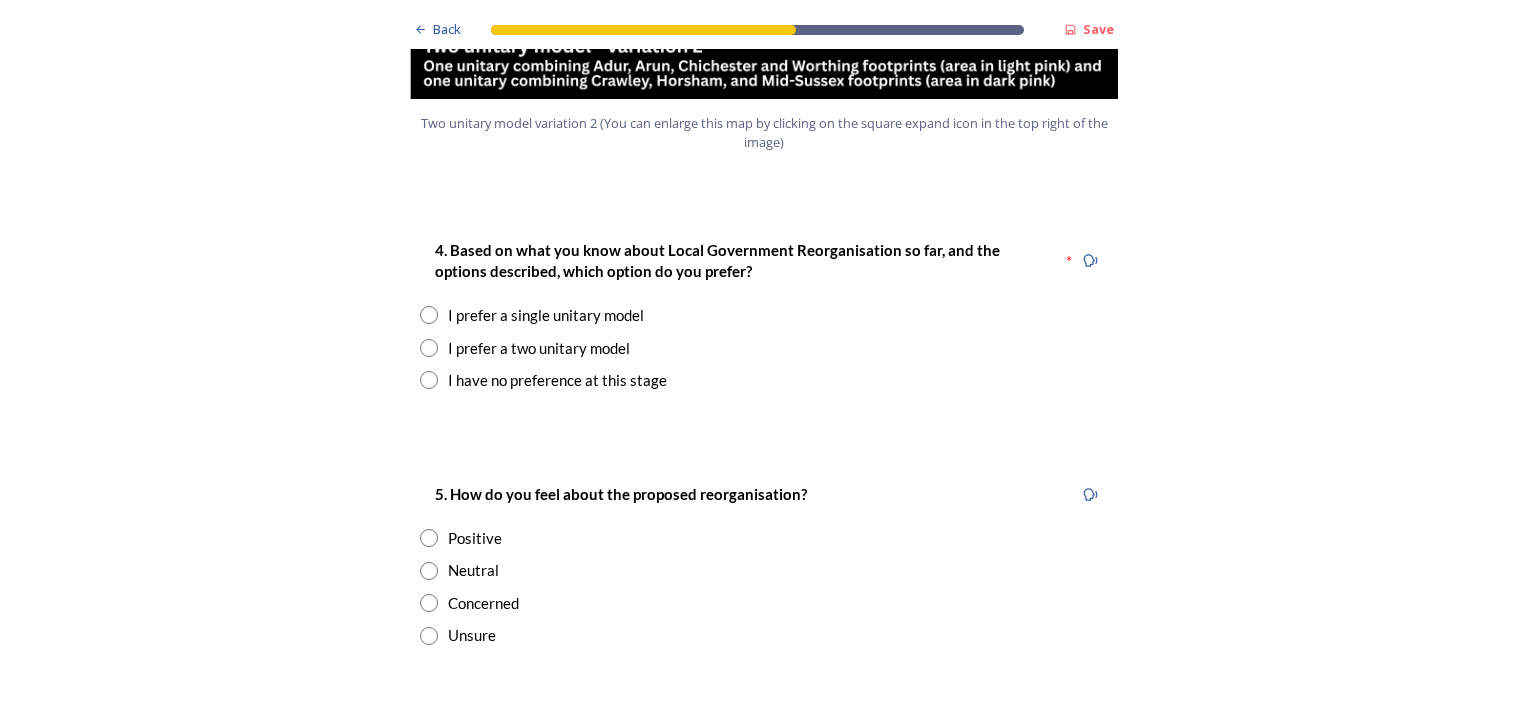 click at bounding box center (429, 348) 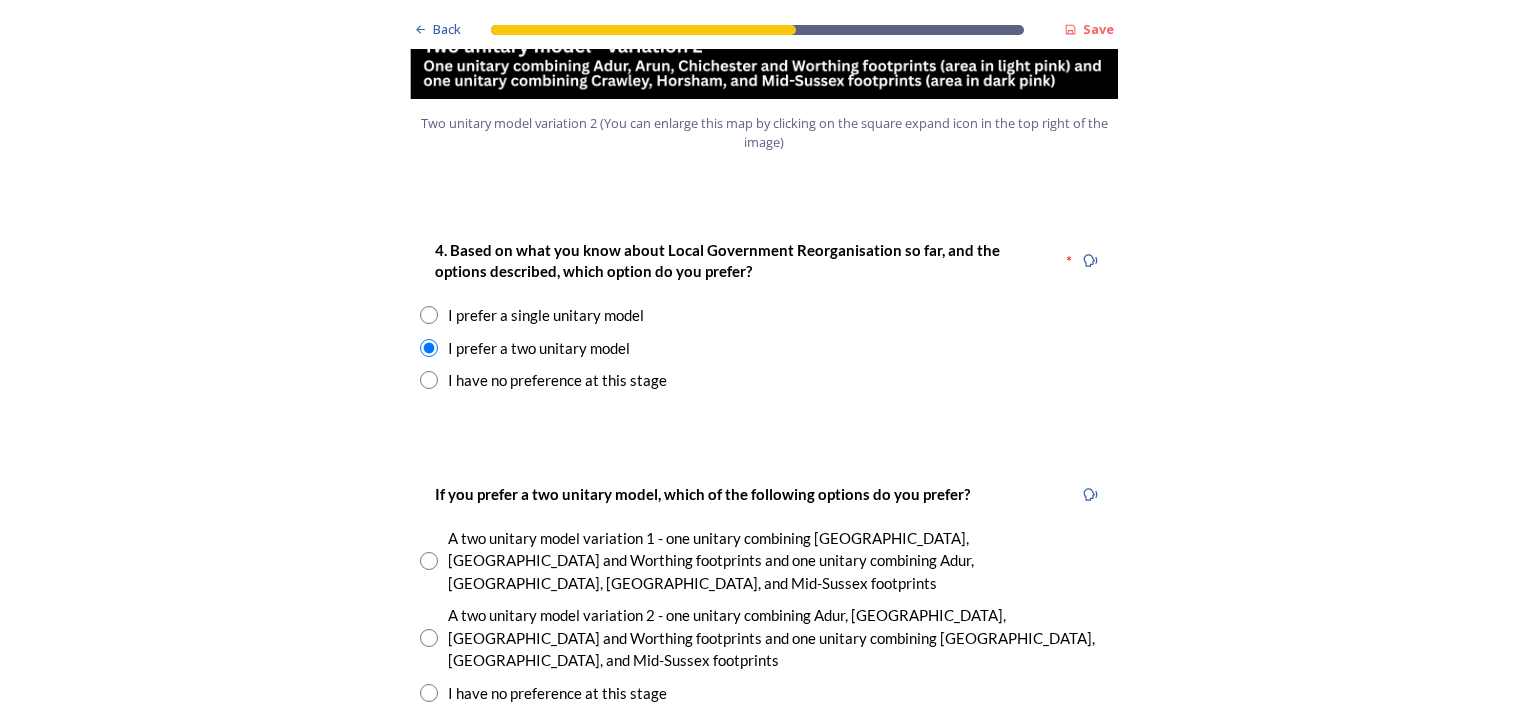 click at bounding box center [429, 693] 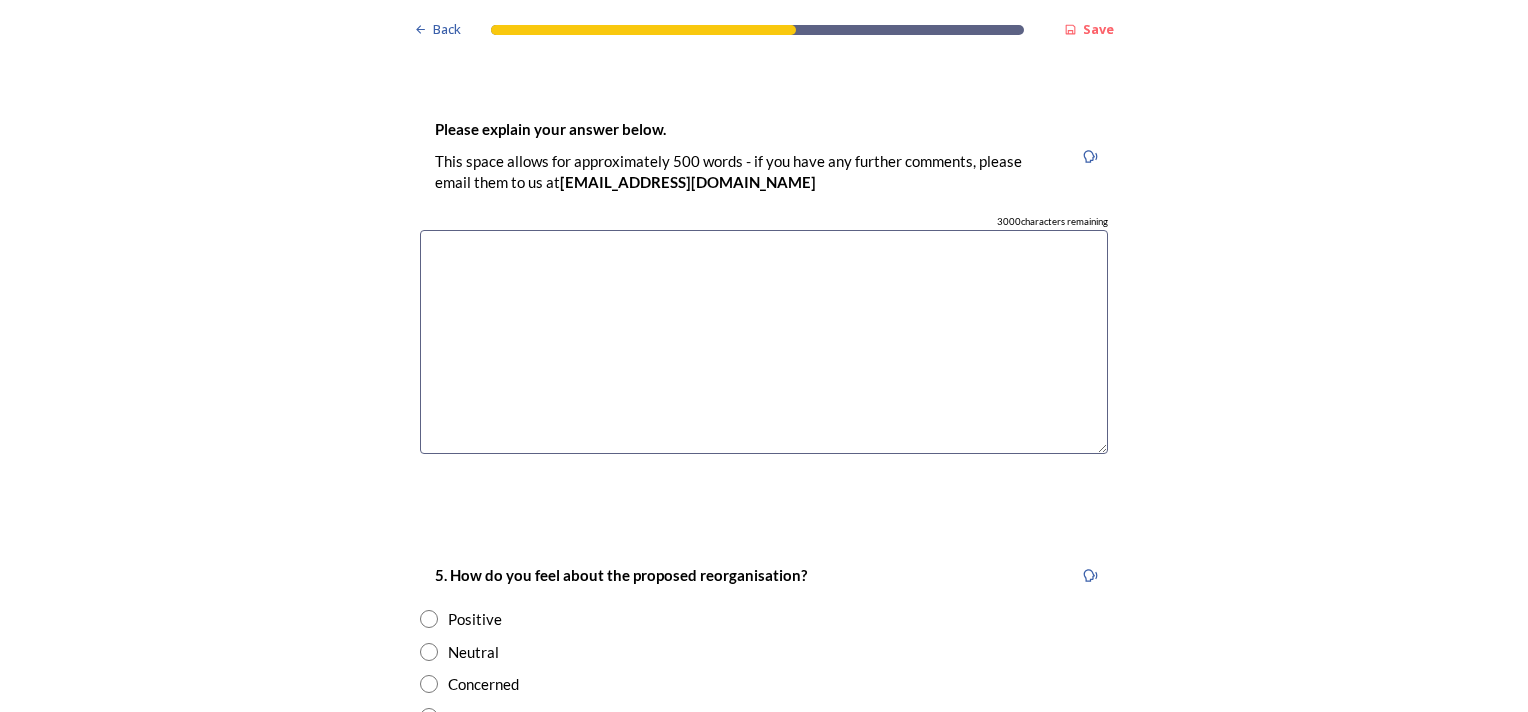 scroll, scrollTop: 3294, scrollLeft: 0, axis: vertical 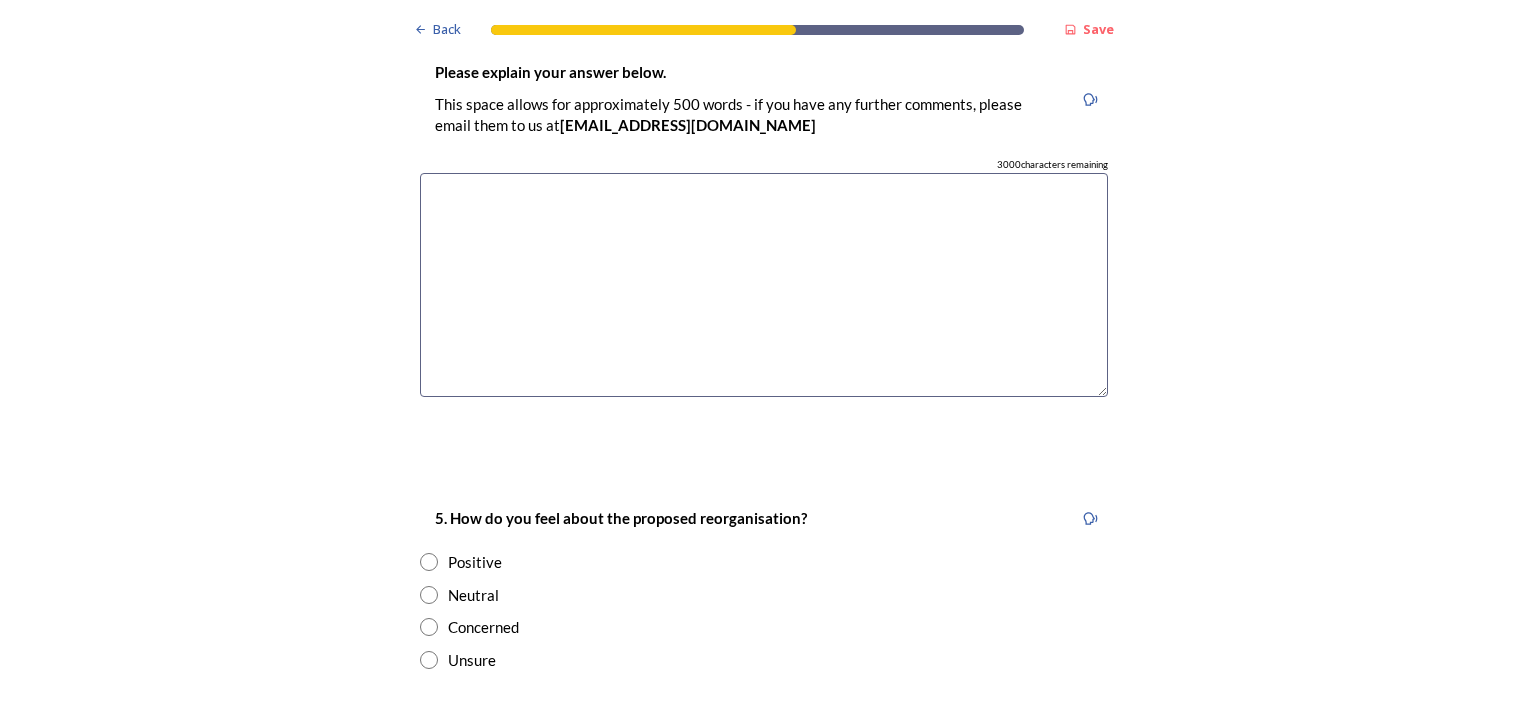click at bounding box center [429, 595] 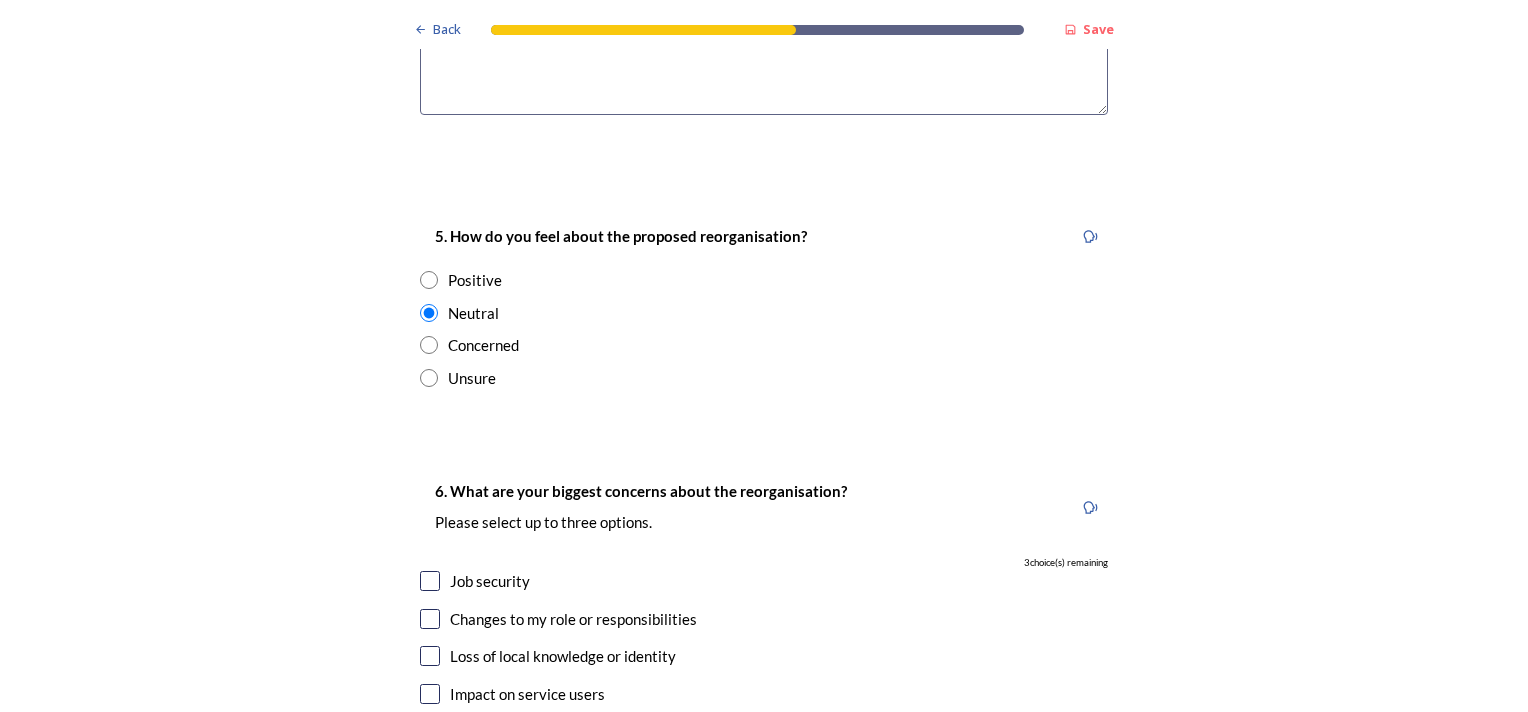scroll, scrollTop: 3689, scrollLeft: 0, axis: vertical 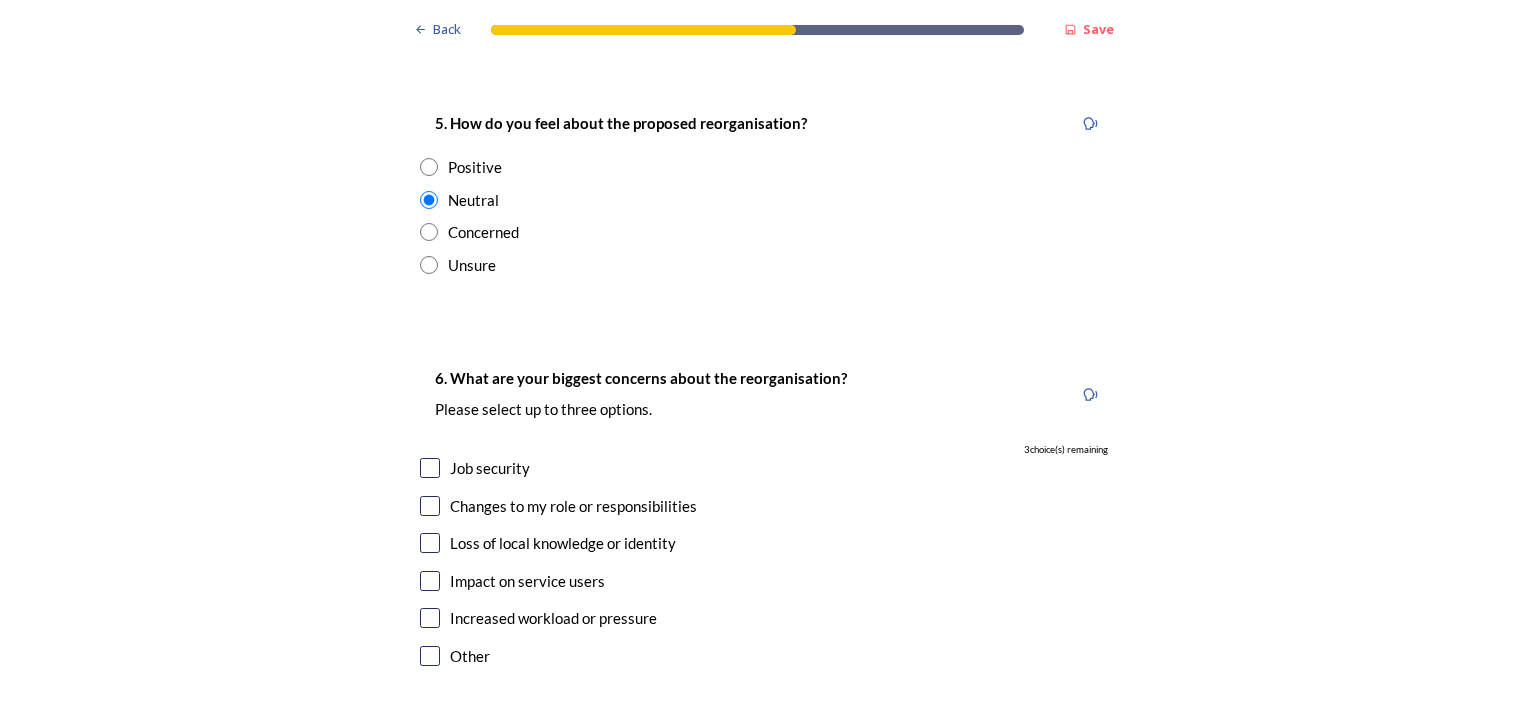 click at bounding box center (430, 468) 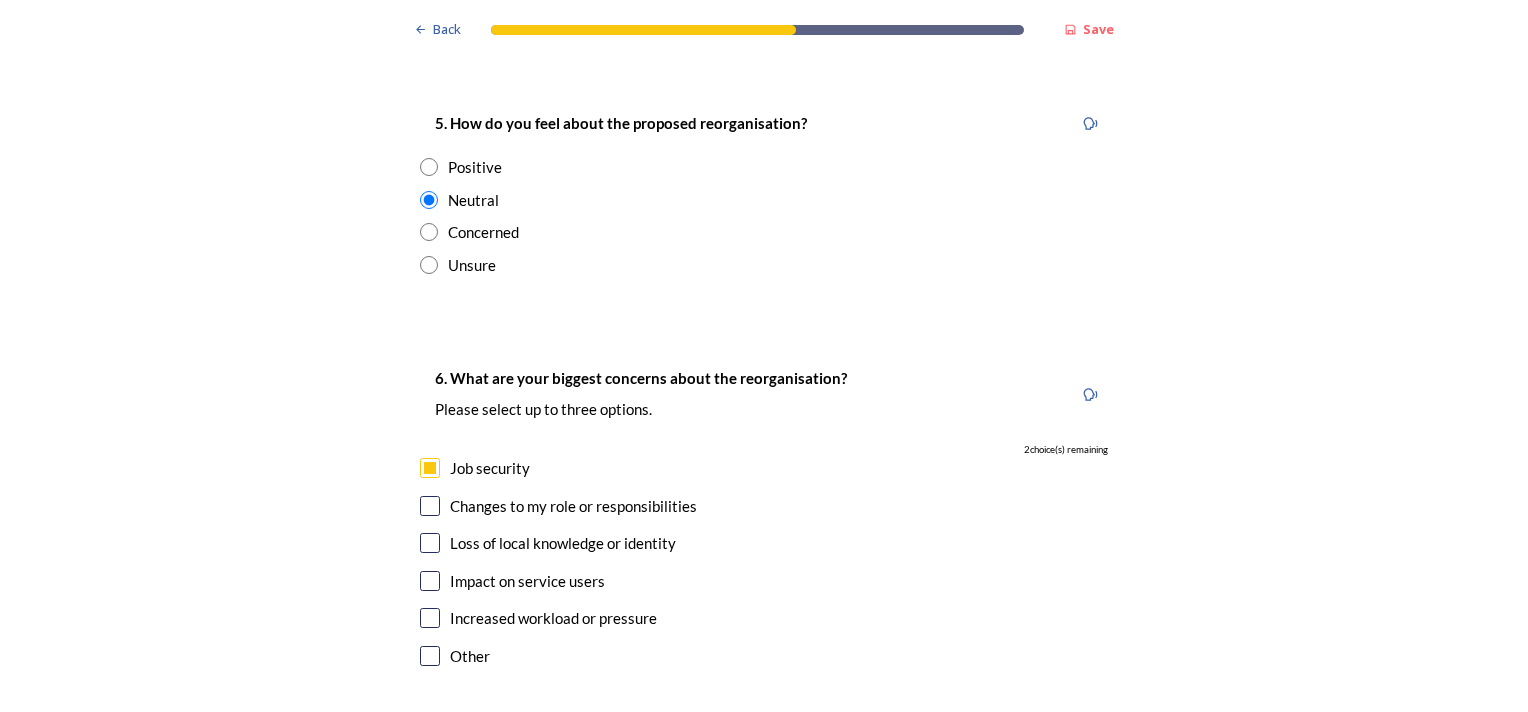 click at bounding box center (430, 543) 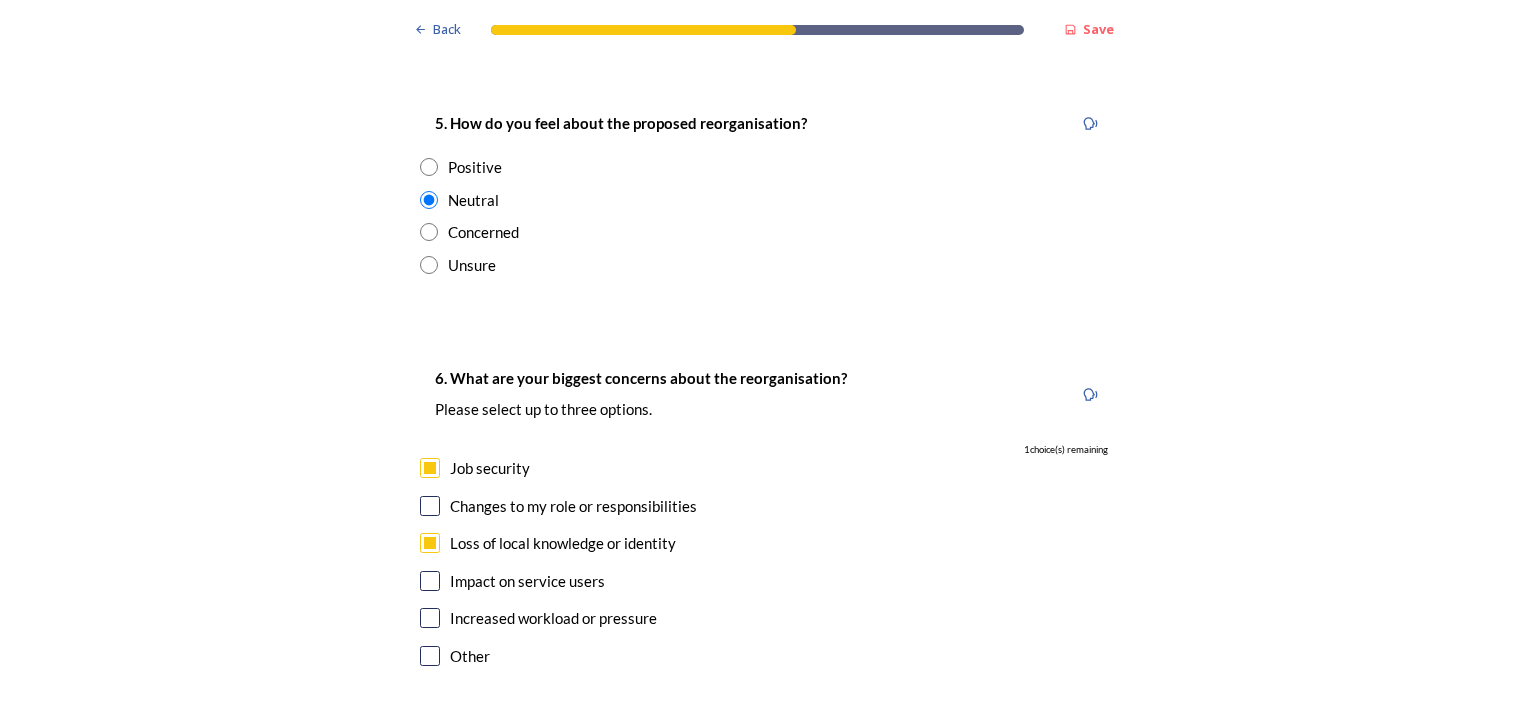 click at bounding box center [430, 618] 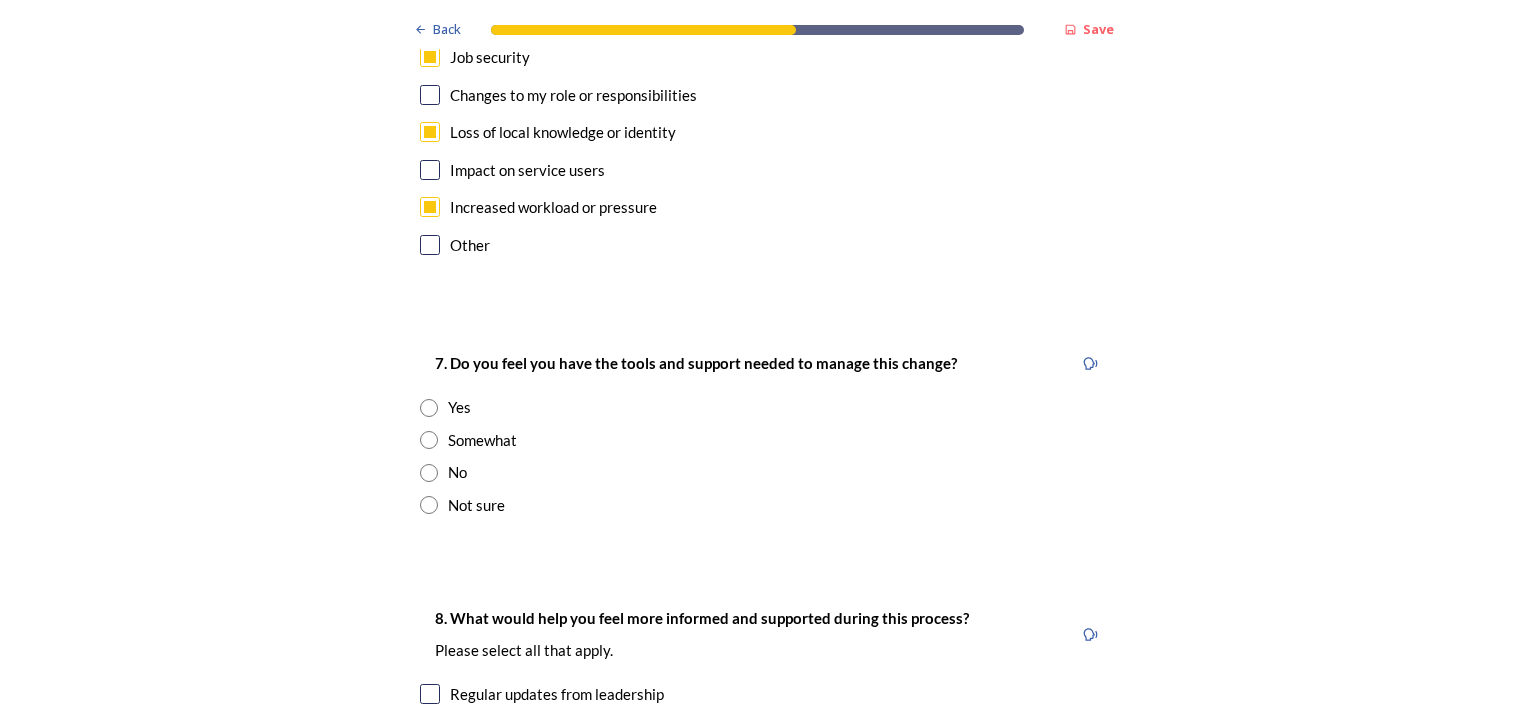 scroll, scrollTop: 4156, scrollLeft: 0, axis: vertical 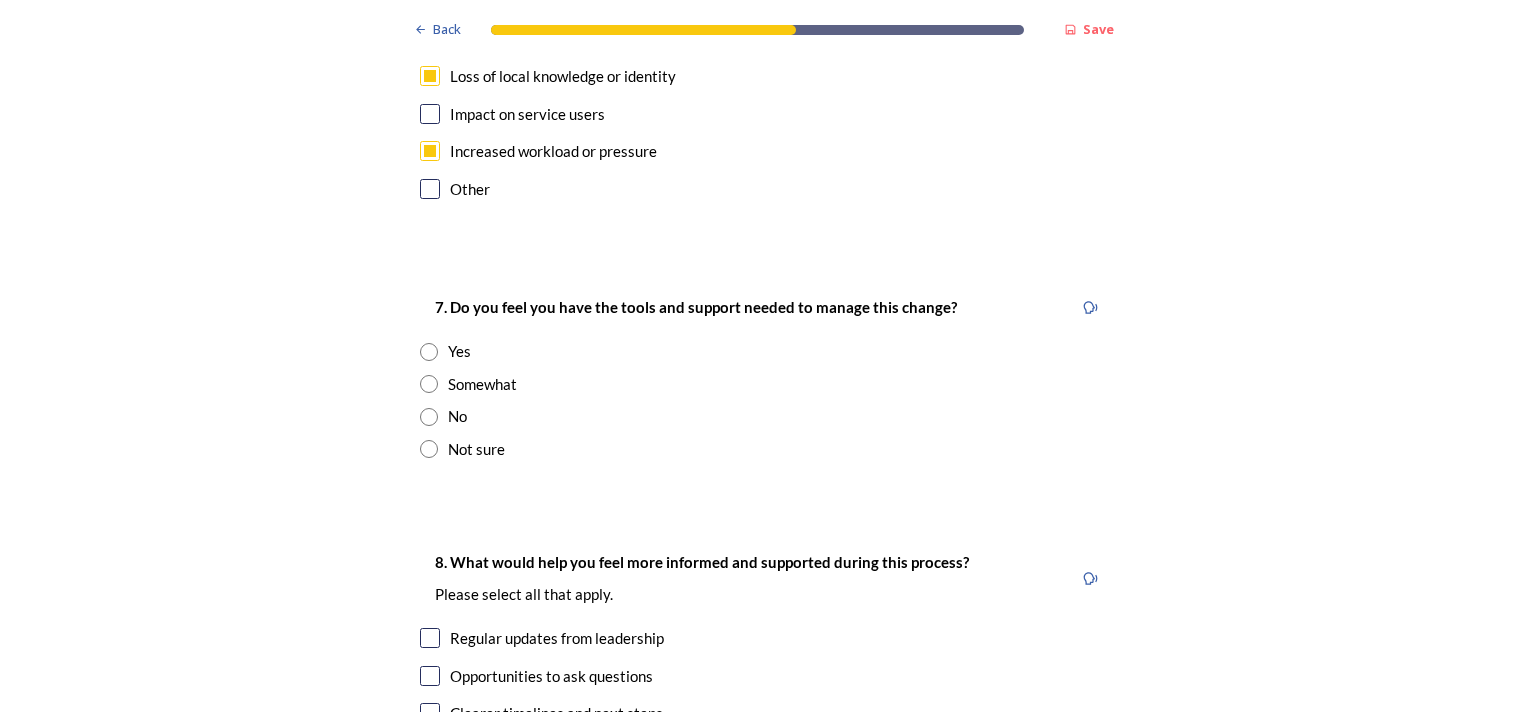 click at bounding box center [429, 384] 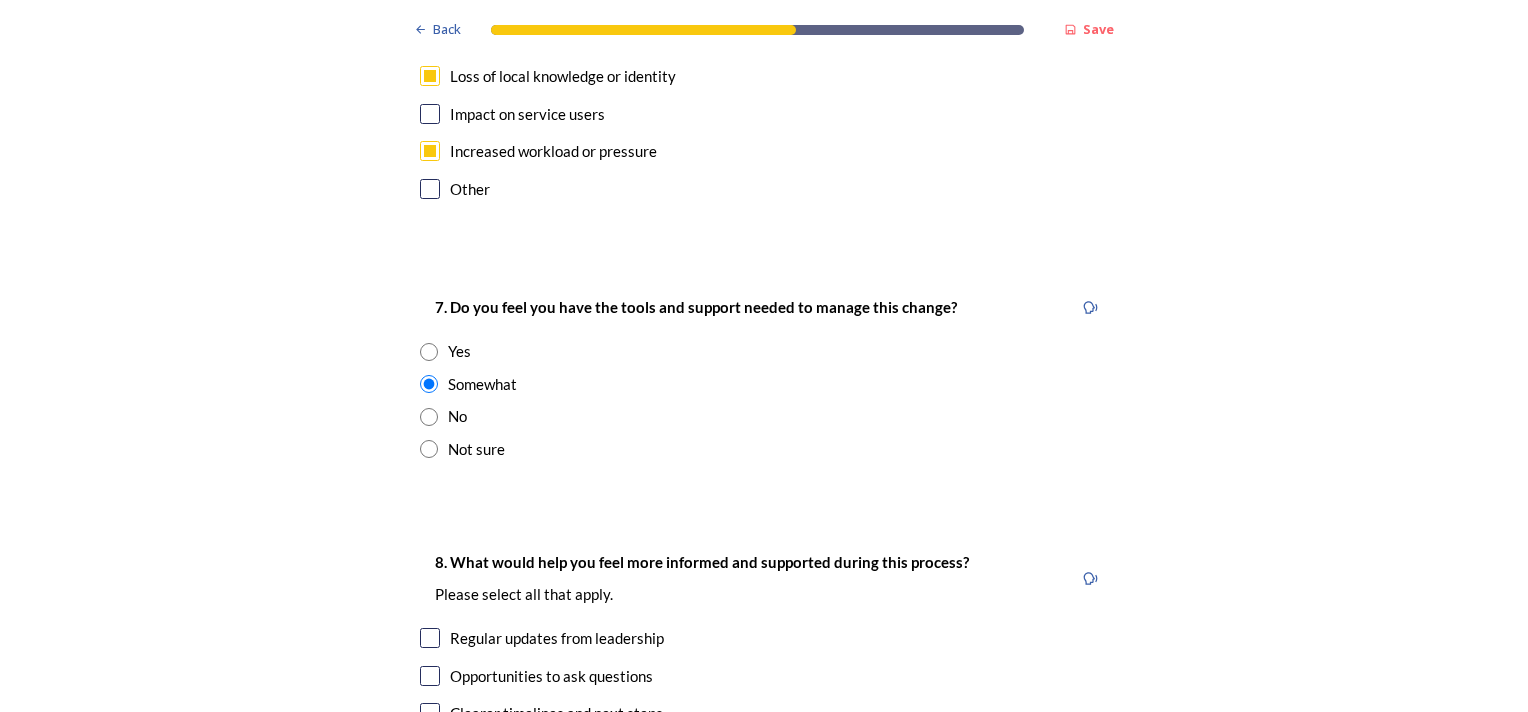click at bounding box center (430, 638) 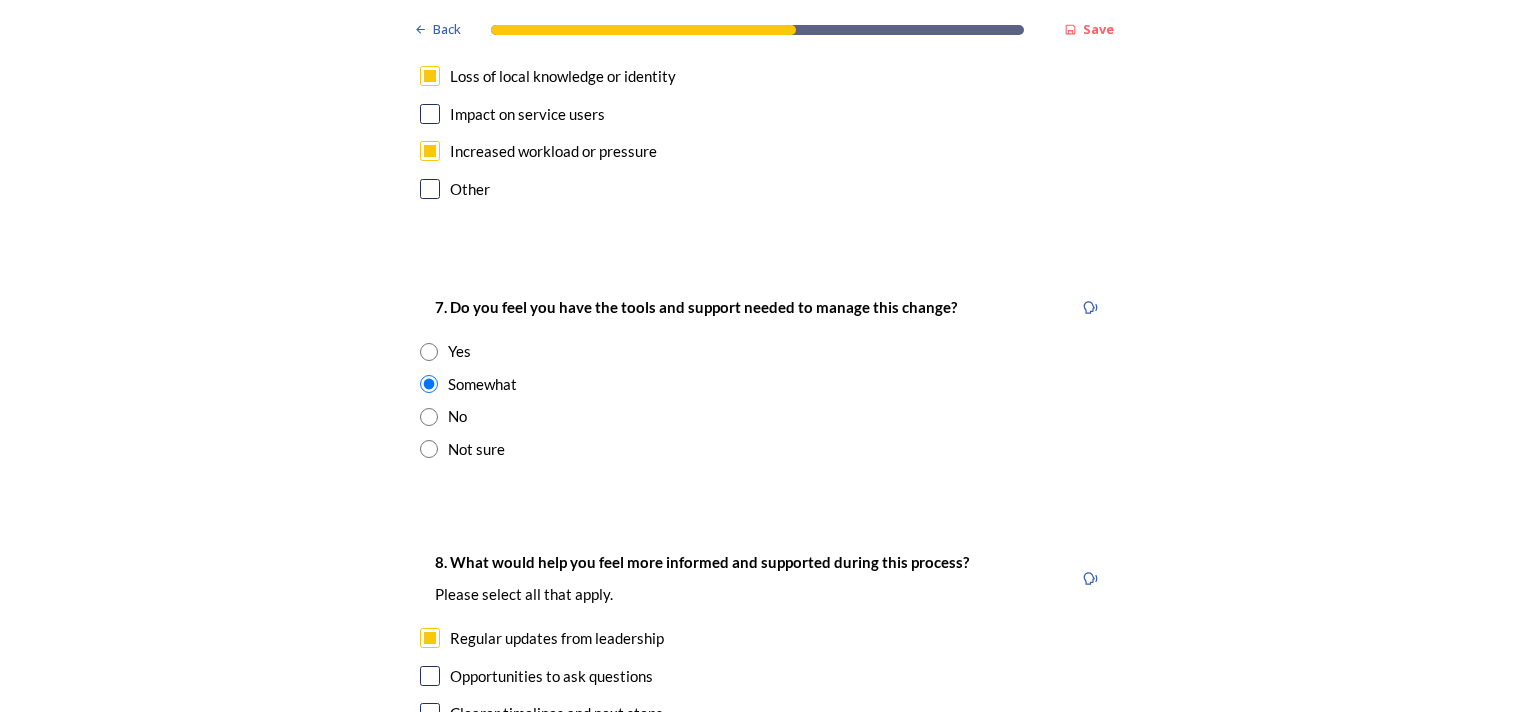 click at bounding box center (430, 676) 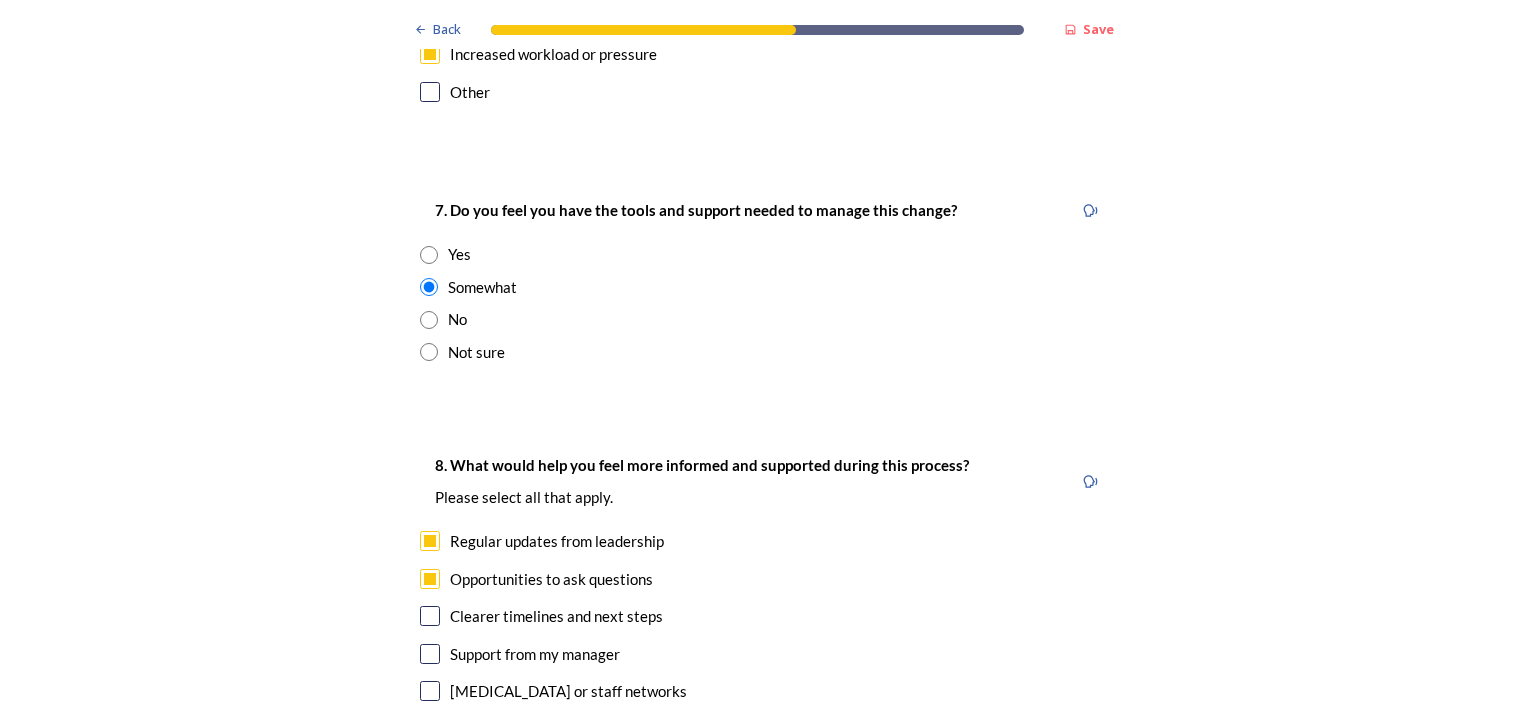 scroll, scrollTop: 4342, scrollLeft: 0, axis: vertical 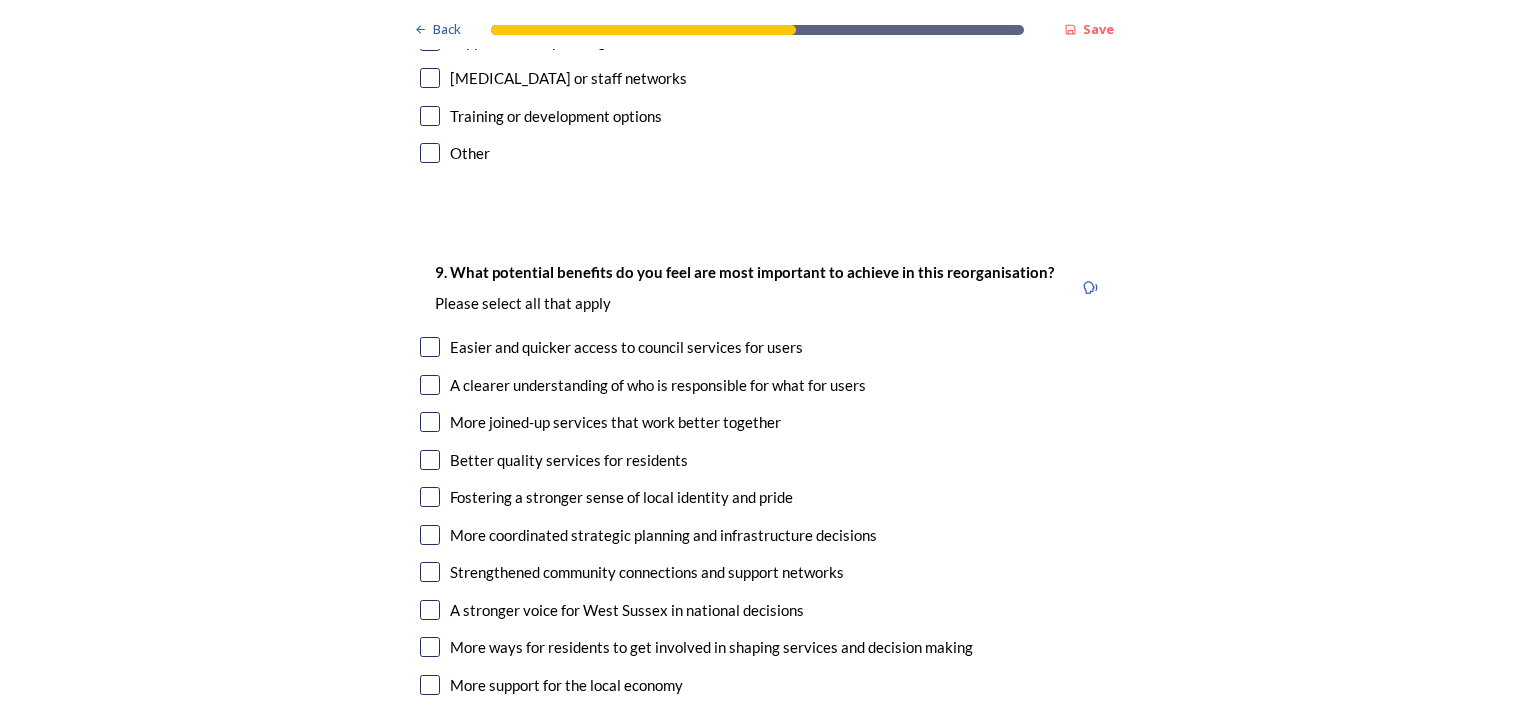 click at bounding box center [430, 422] 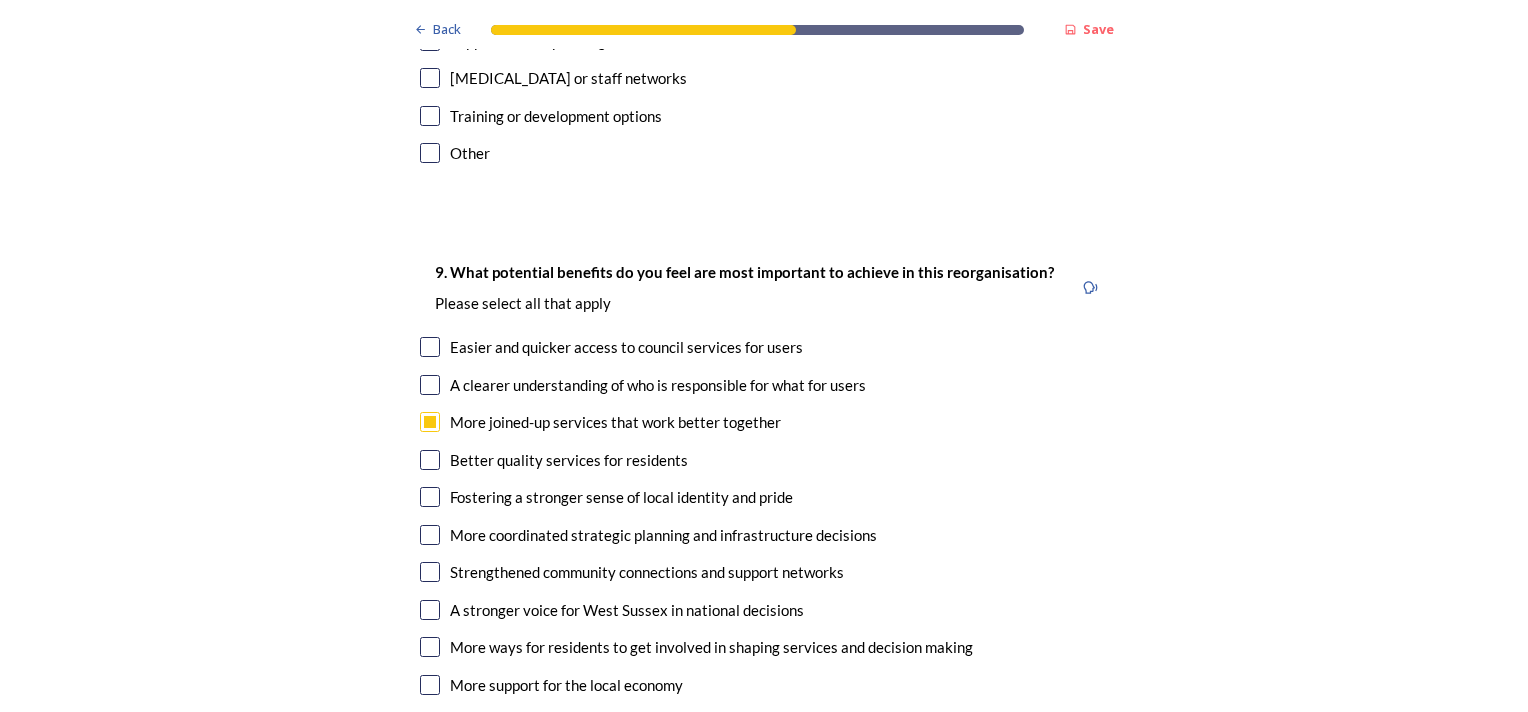 click at bounding box center [430, 535] 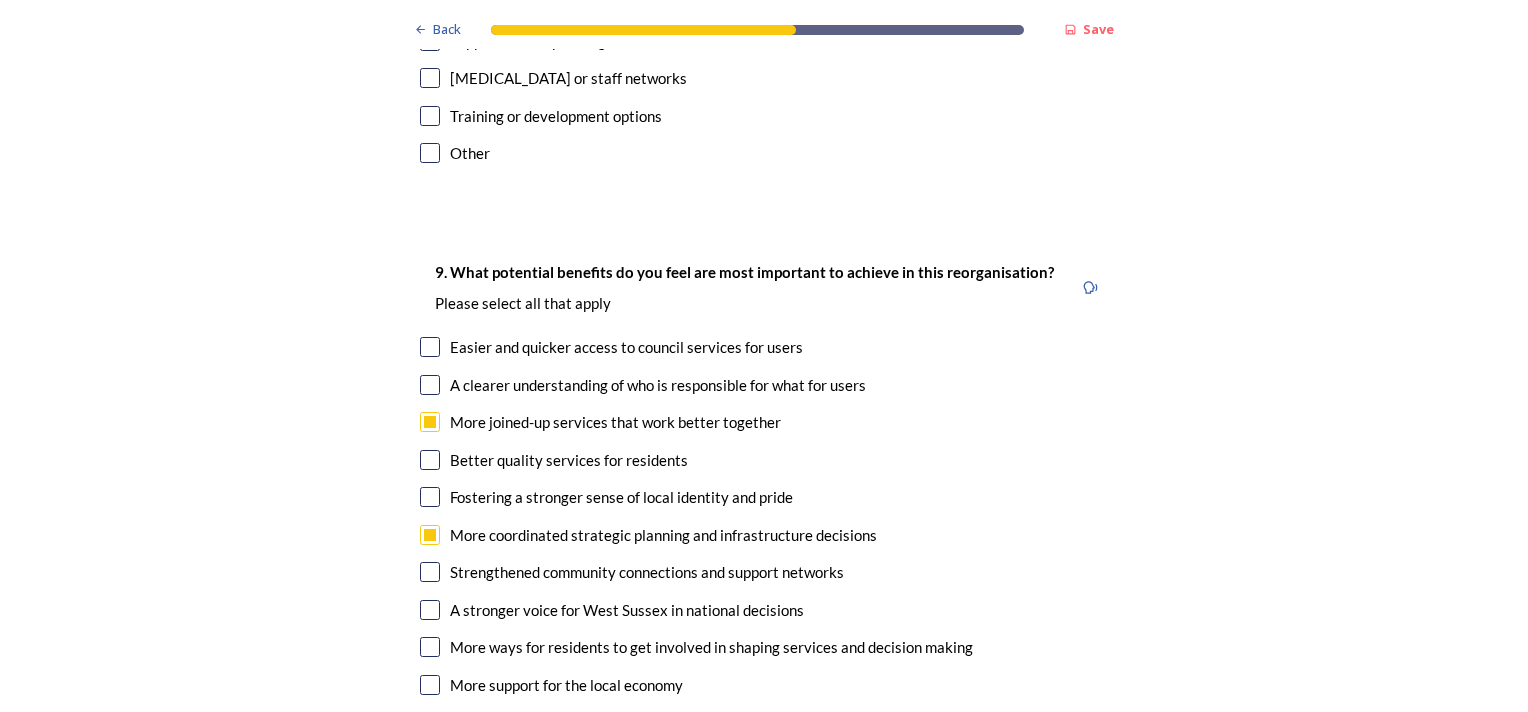 click at bounding box center (430, 722) 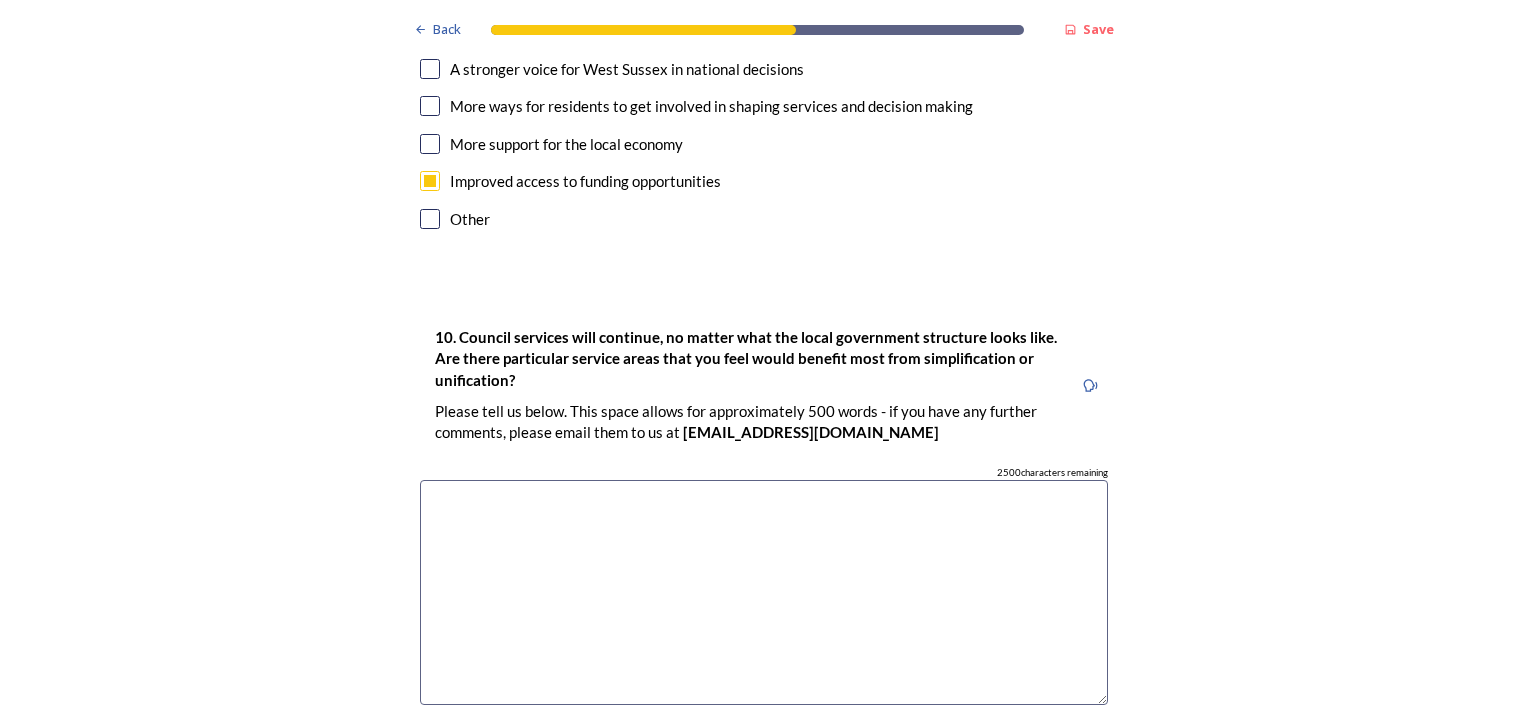 scroll, scrollTop: 5488, scrollLeft: 0, axis: vertical 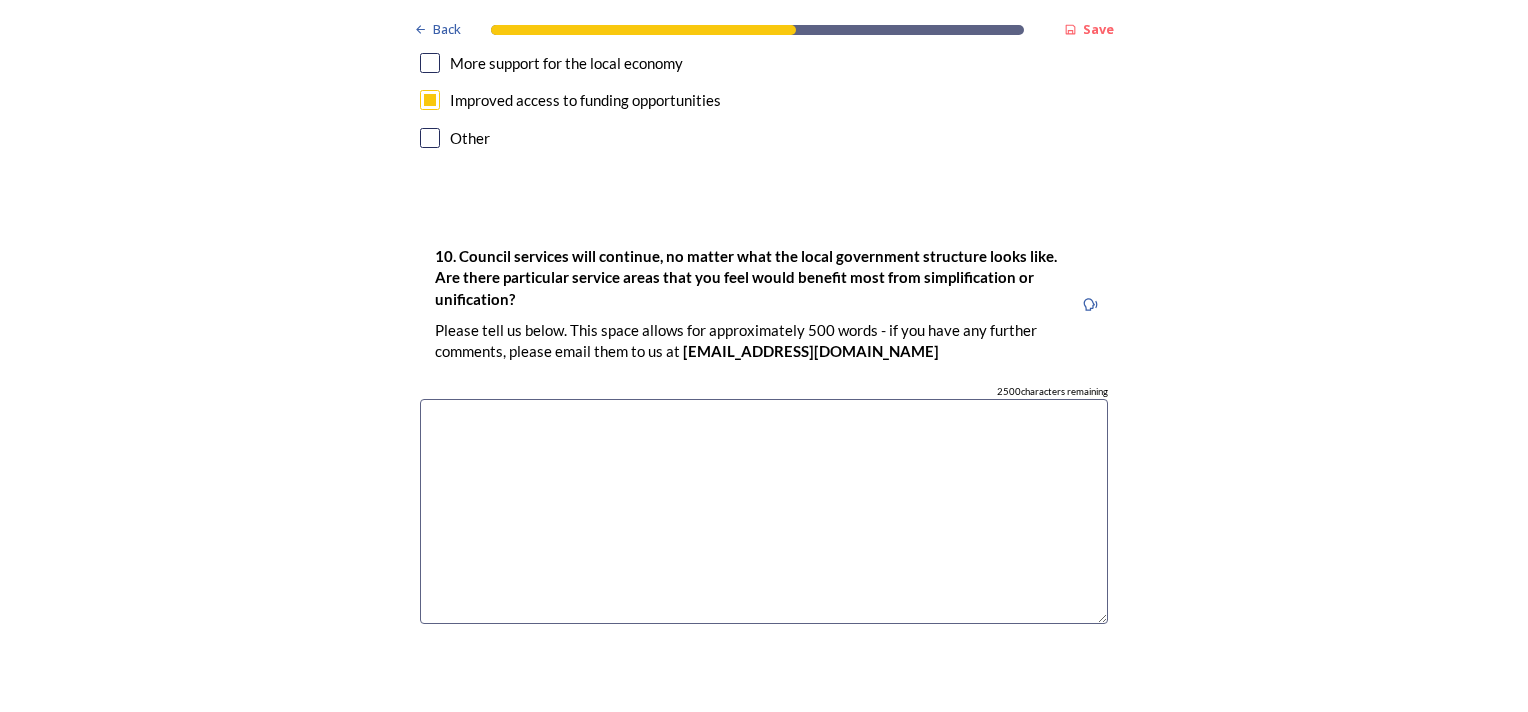 click at bounding box center (764, 511) 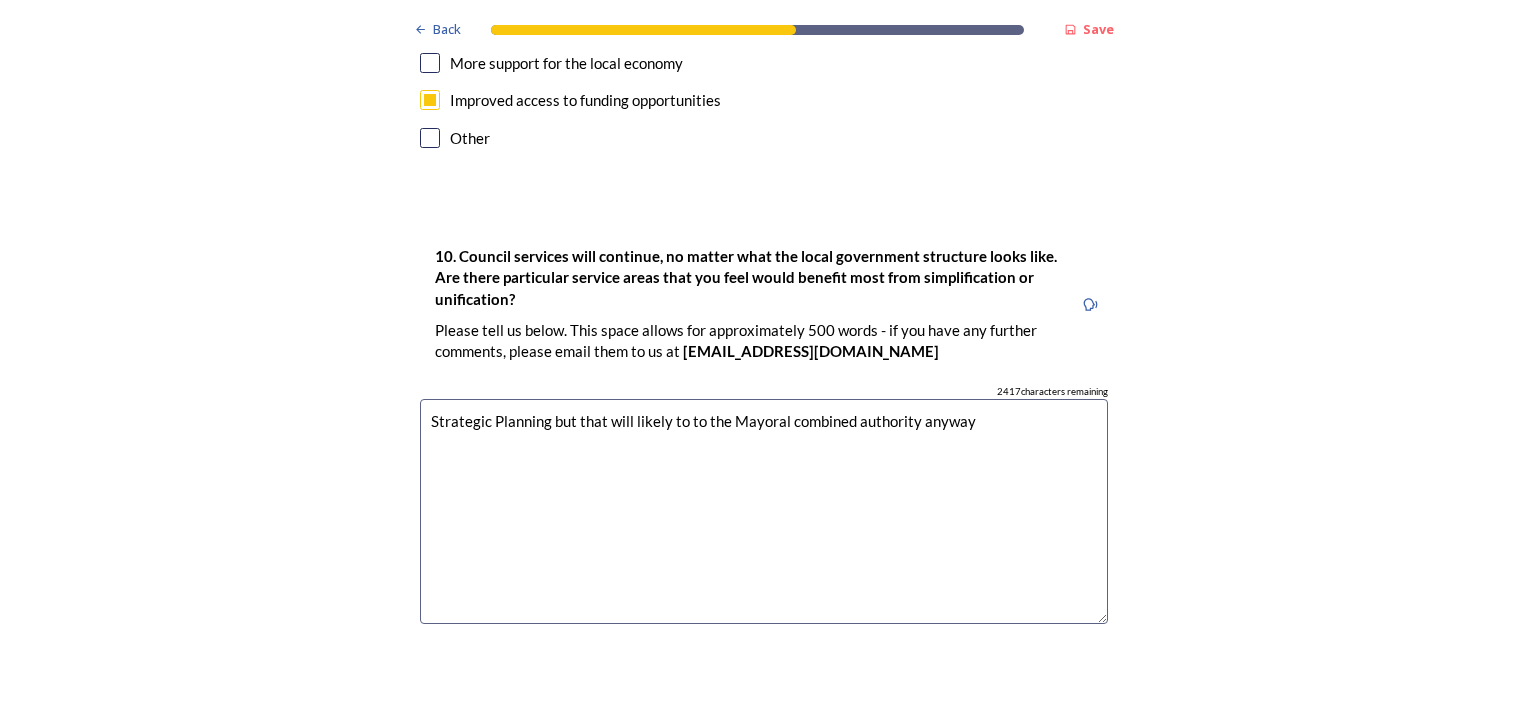 click on "Strategic Planning but that will likely to to the Mayoral combined authority anyway" at bounding box center (764, 511) 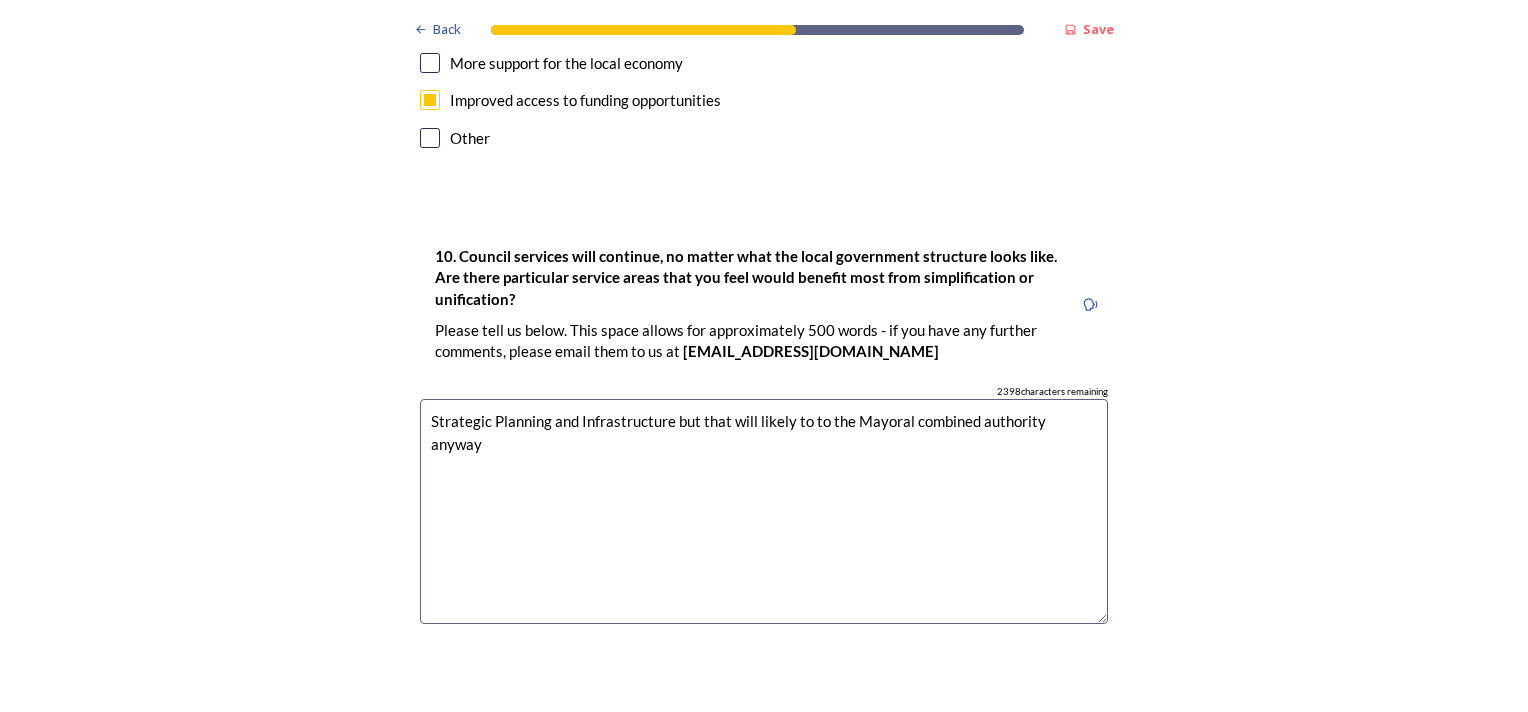 click on "Strategic Planning and Infrastructure but that will likely to to the Mayoral combined authority anyway" at bounding box center [764, 511] 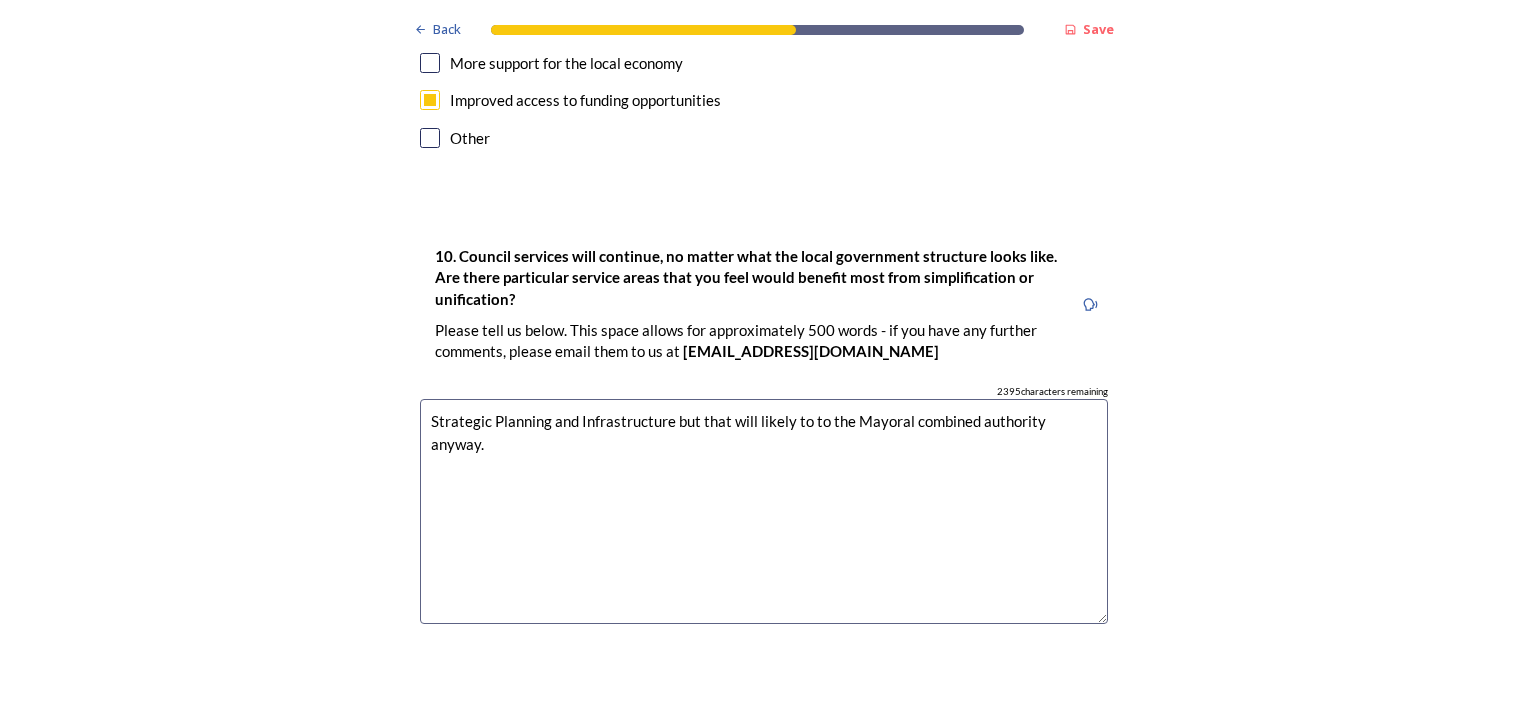 type on "Strategic Planning and Infrastructure but that will likely to to the Mayoral combined authority anyway." 